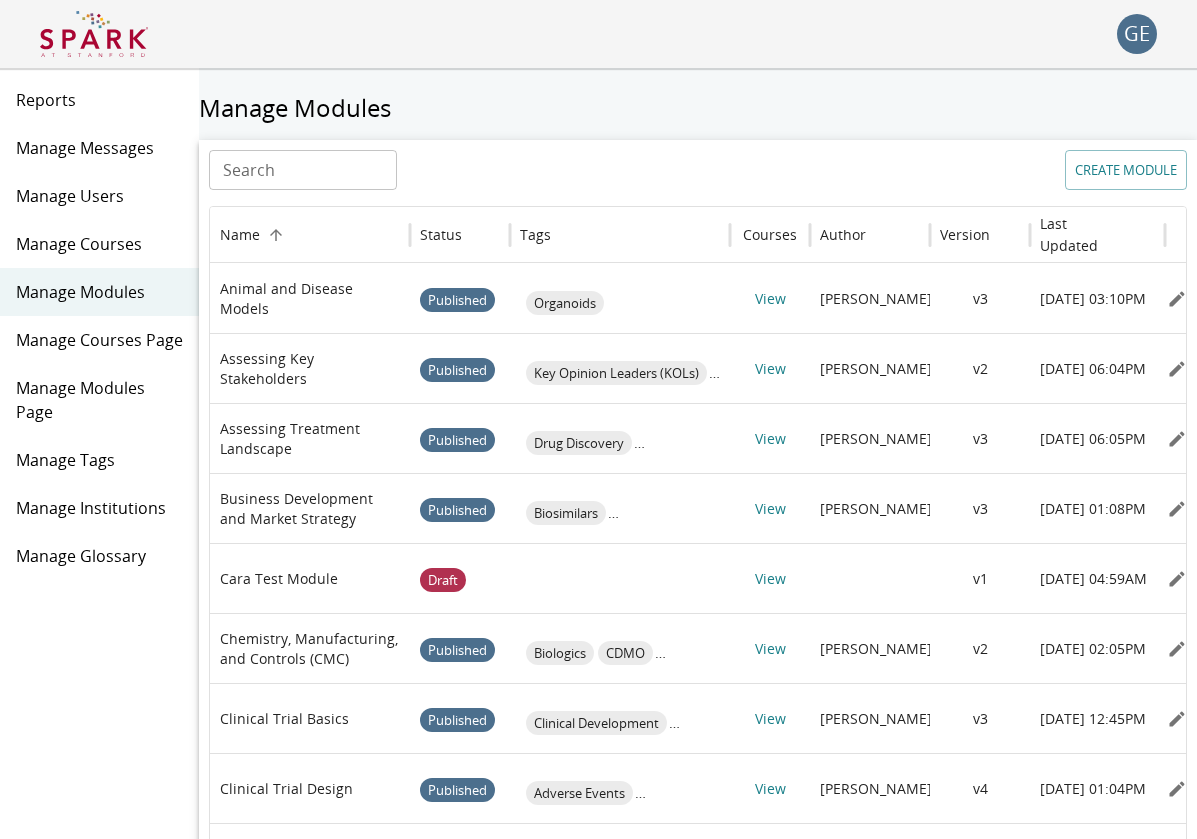 scroll, scrollTop: 0, scrollLeft: 0, axis: both 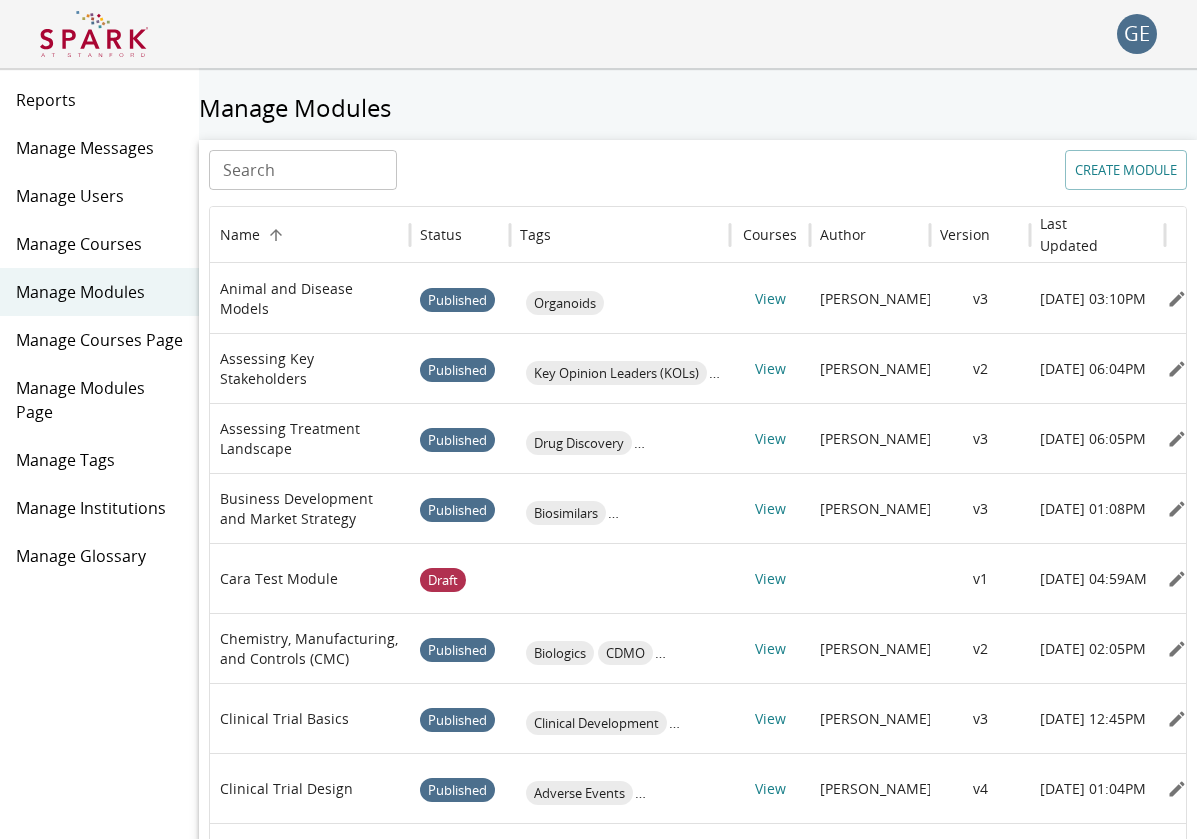 click on "Manage Glossary" at bounding box center (99, 556) 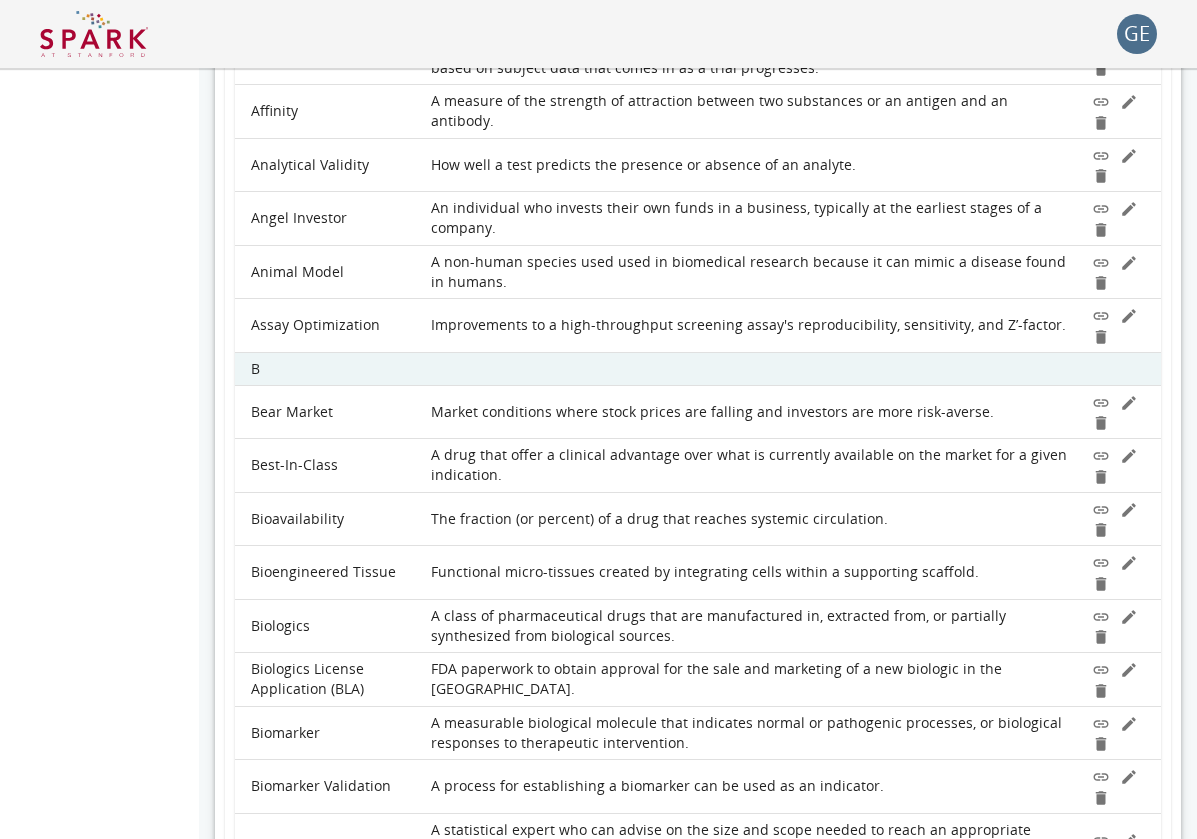 scroll, scrollTop: 273, scrollLeft: 0, axis: vertical 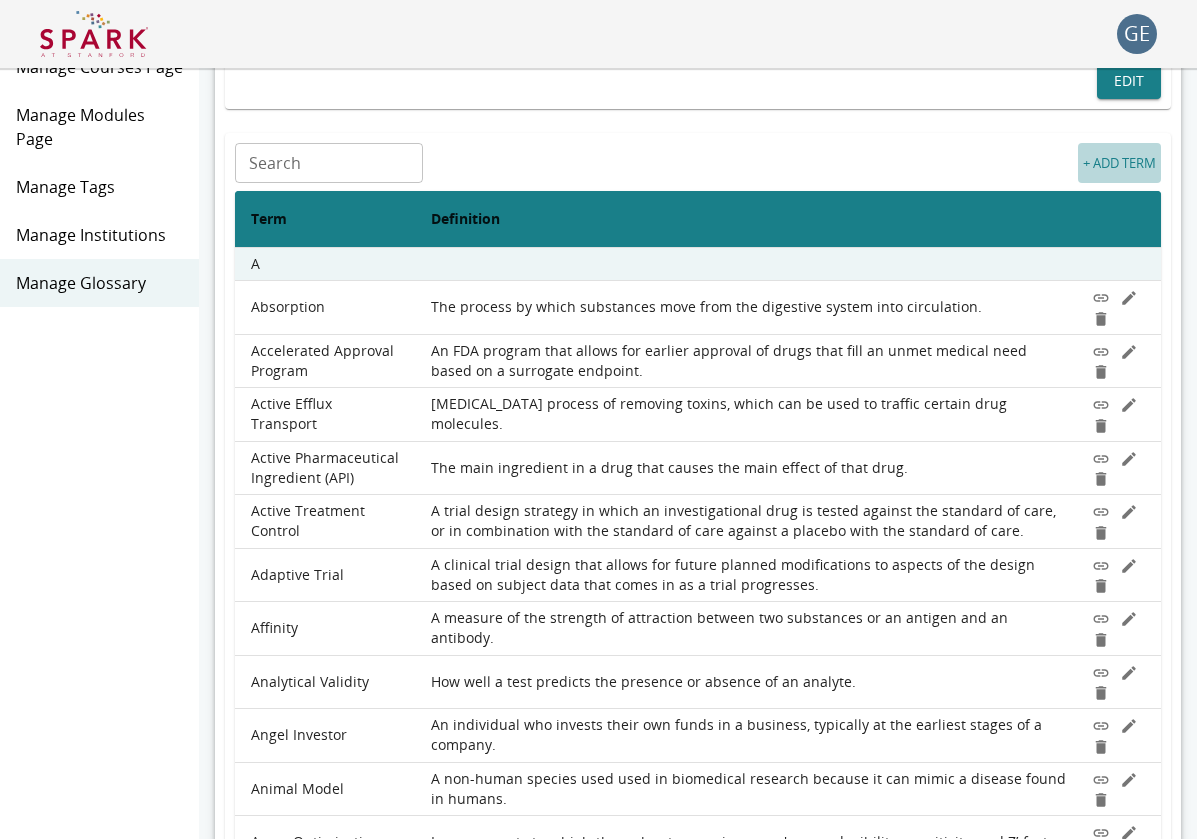 click on "+ Add Term" at bounding box center [1119, 163] 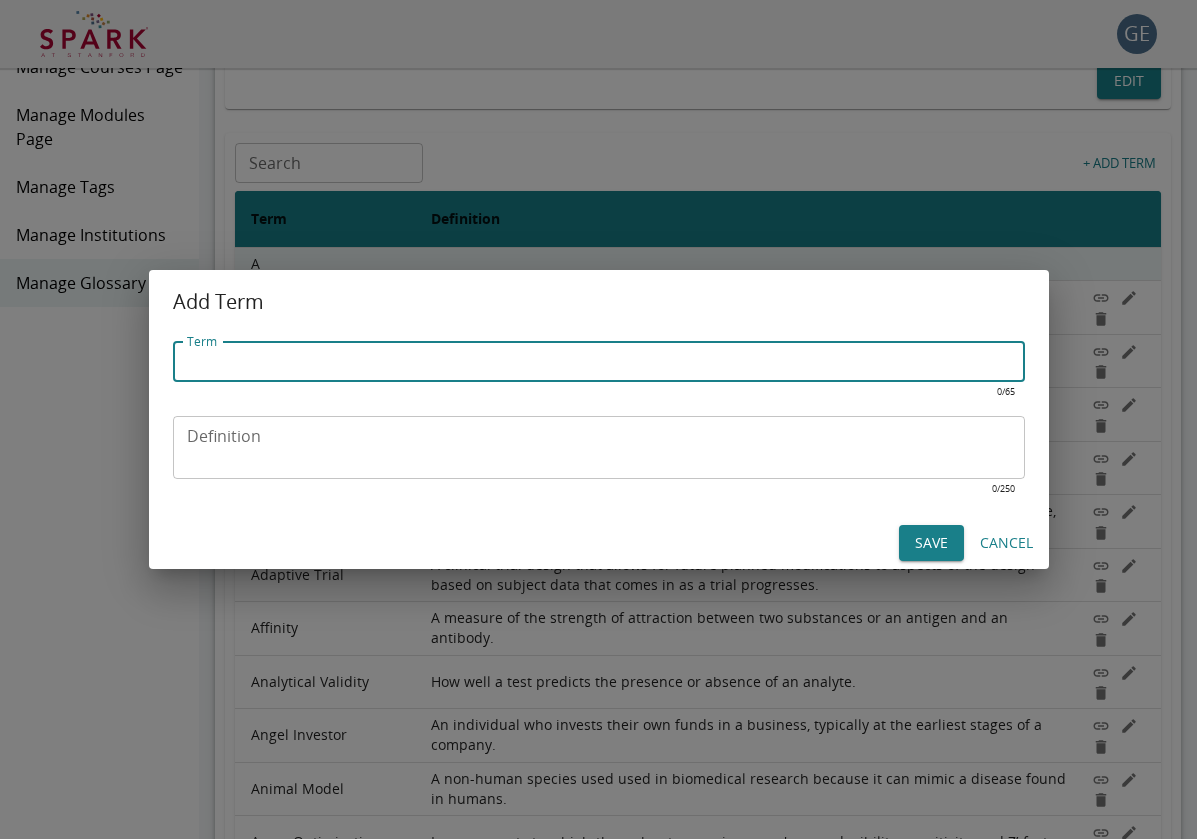 click on "Term" at bounding box center [599, 362] 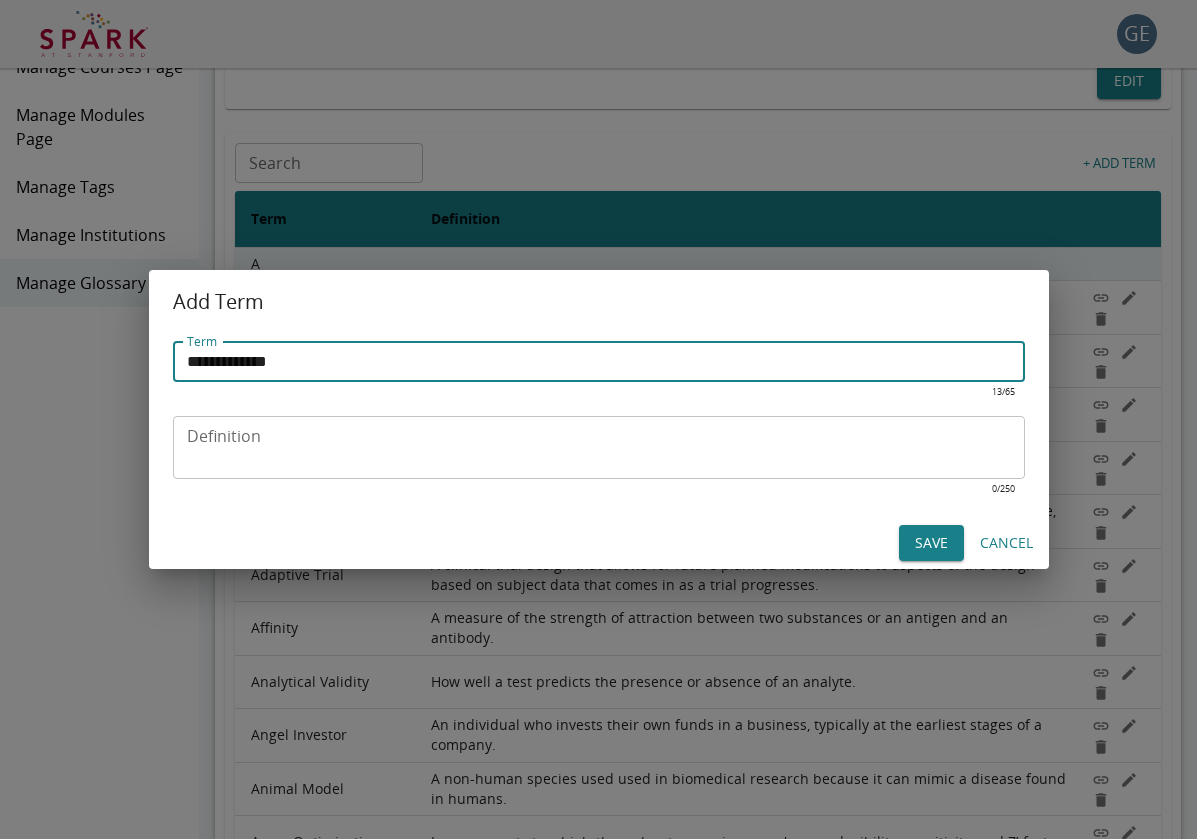 type on "**********" 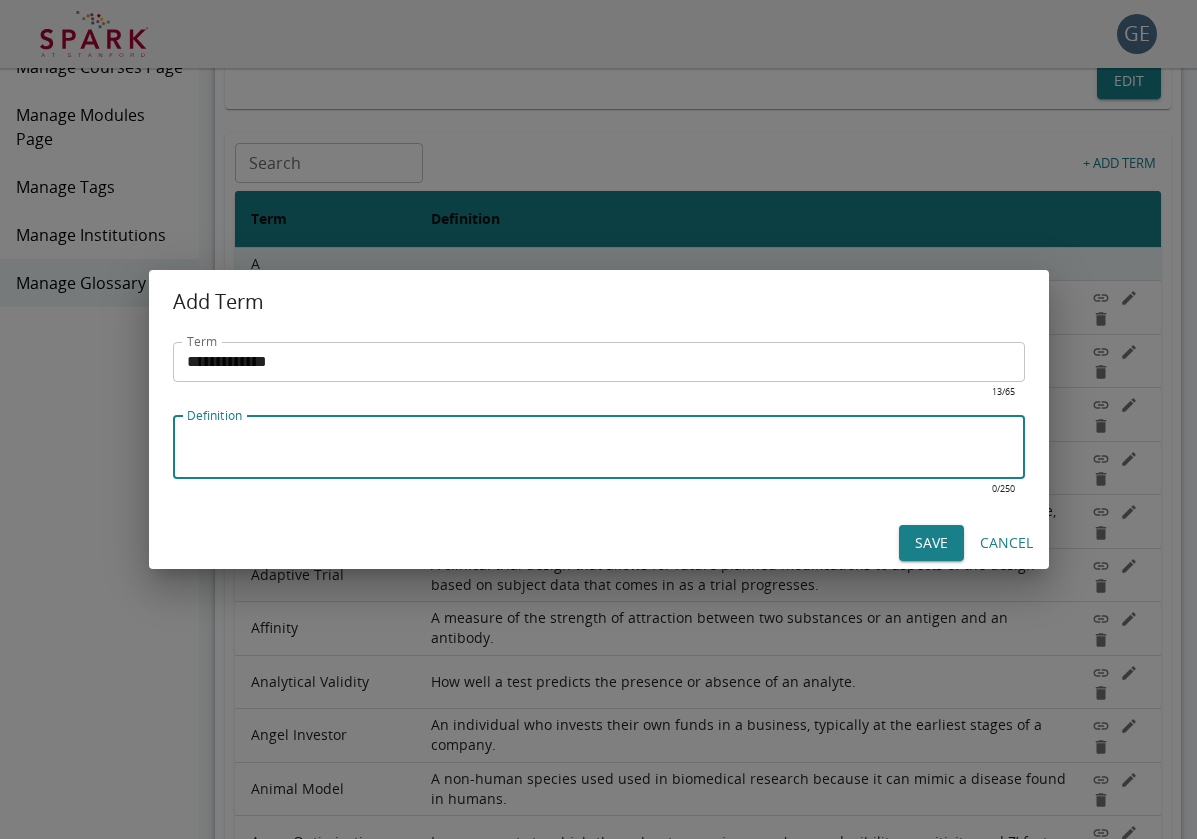 click on "Definition" at bounding box center [599, 447] 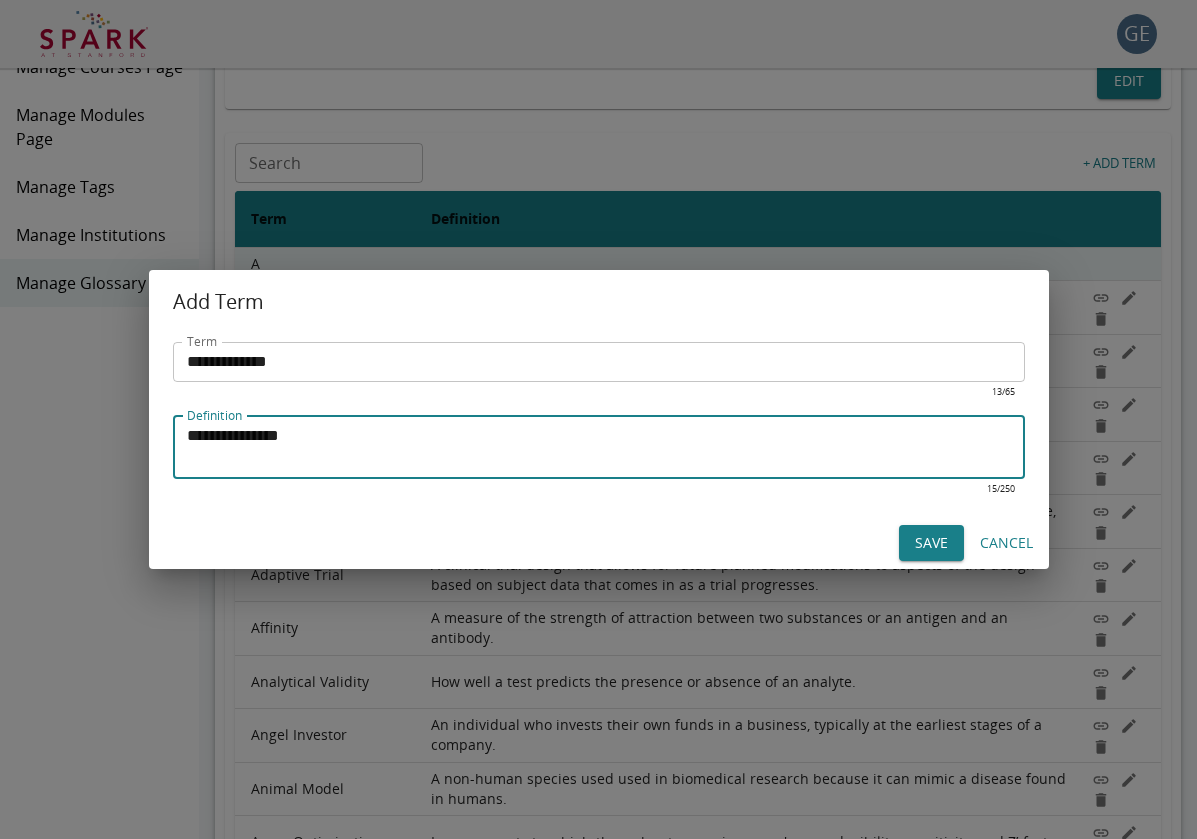 type on "**********" 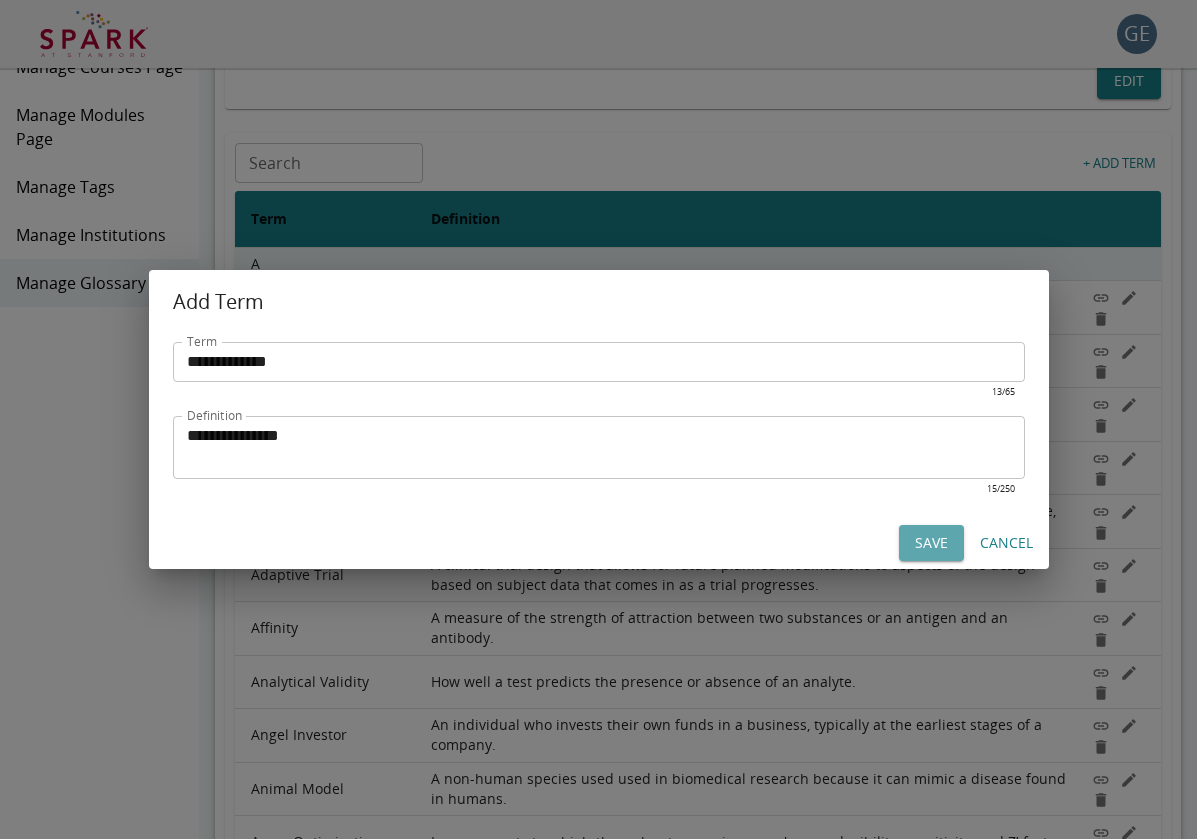 click on "Save" at bounding box center (931, 543) 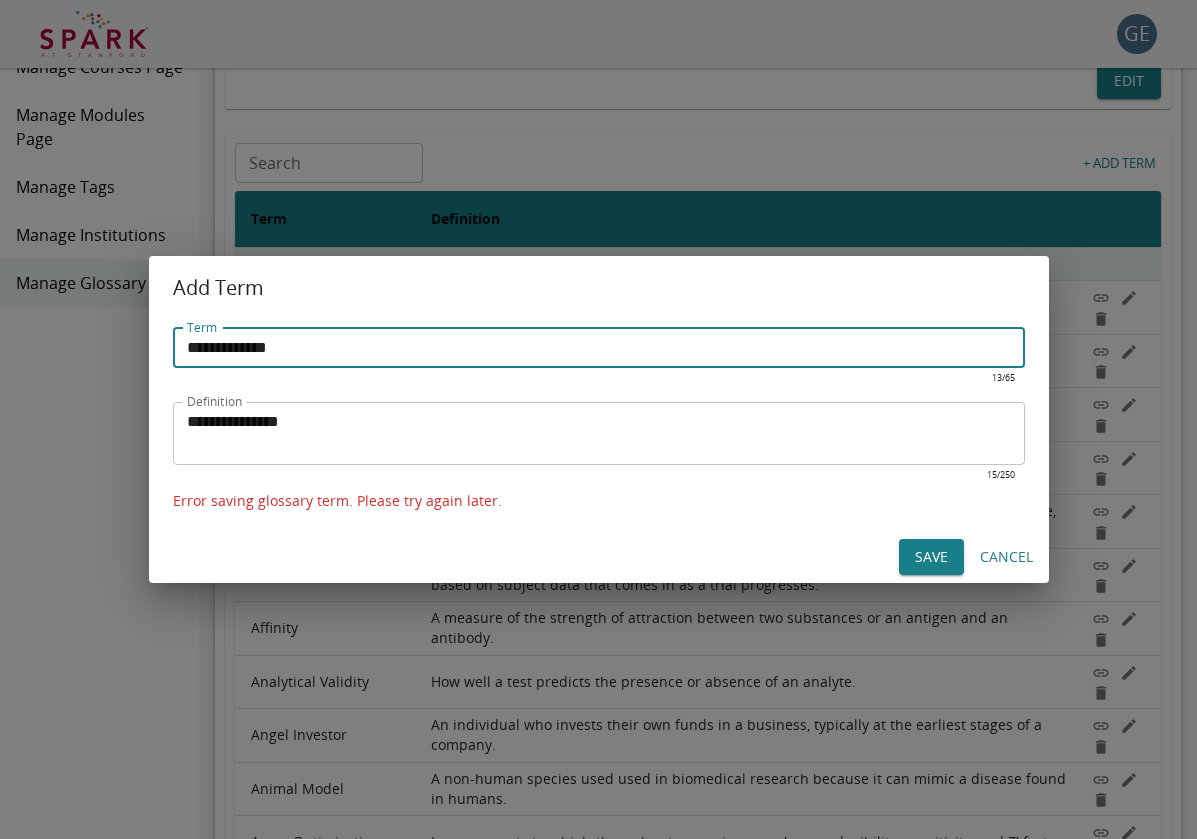 drag, startPoint x: 351, startPoint y: 348, endPoint x: 165, endPoint y: 344, distance: 186.043 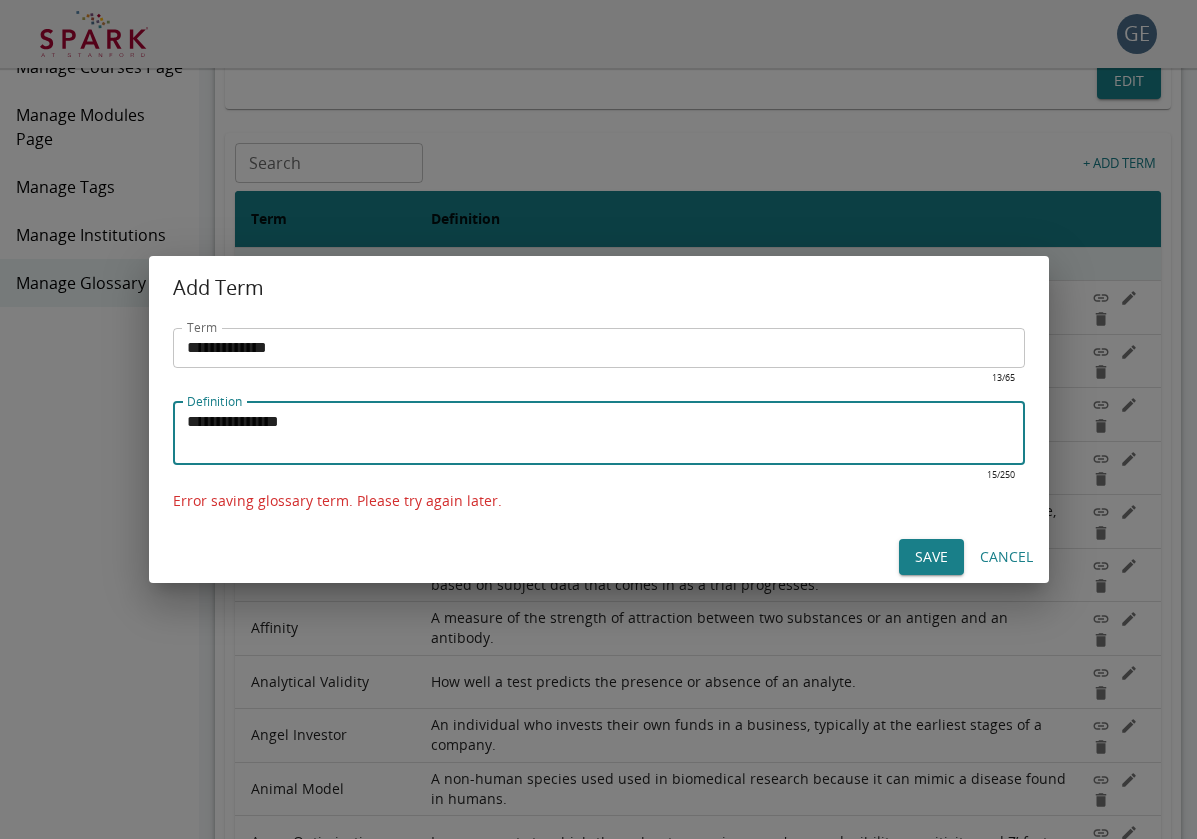 drag, startPoint x: 191, startPoint y: 422, endPoint x: 180, endPoint y: 422, distance: 11 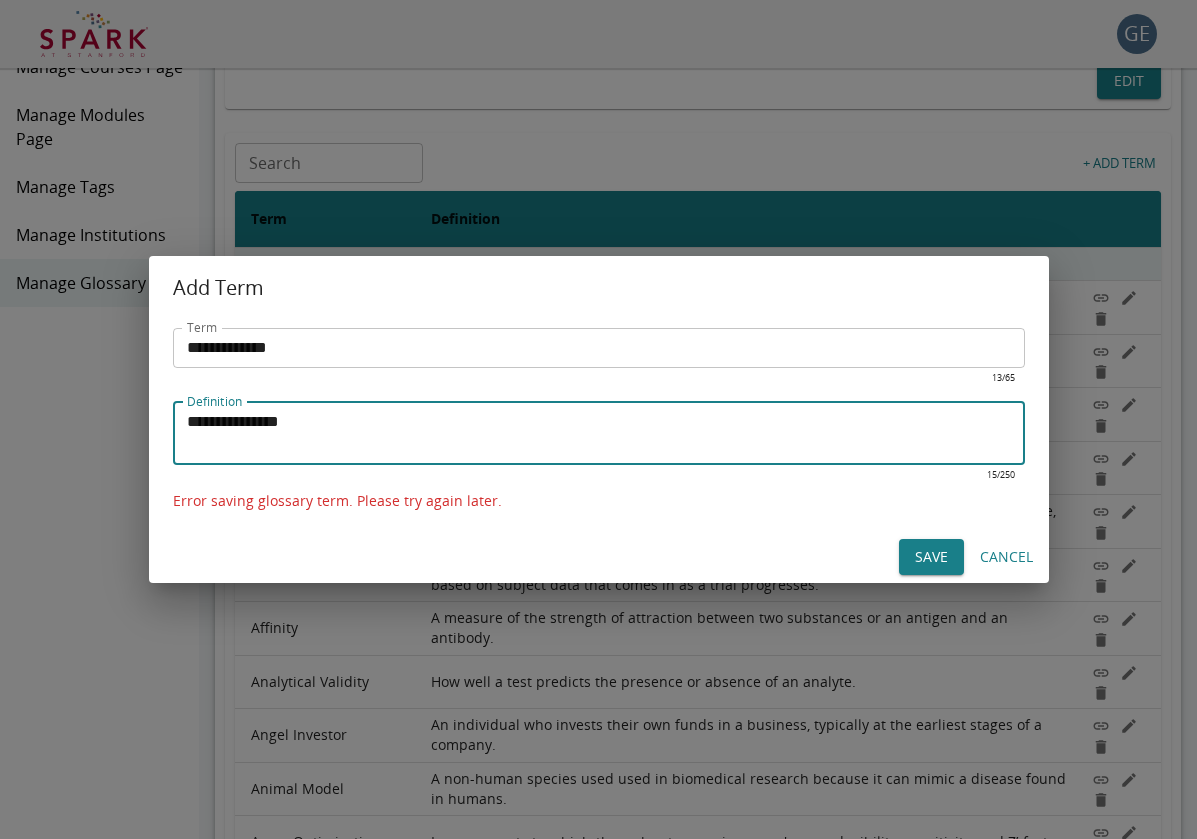 drag, startPoint x: 238, startPoint y: 423, endPoint x: 338, endPoint y: 420, distance: 100.04499 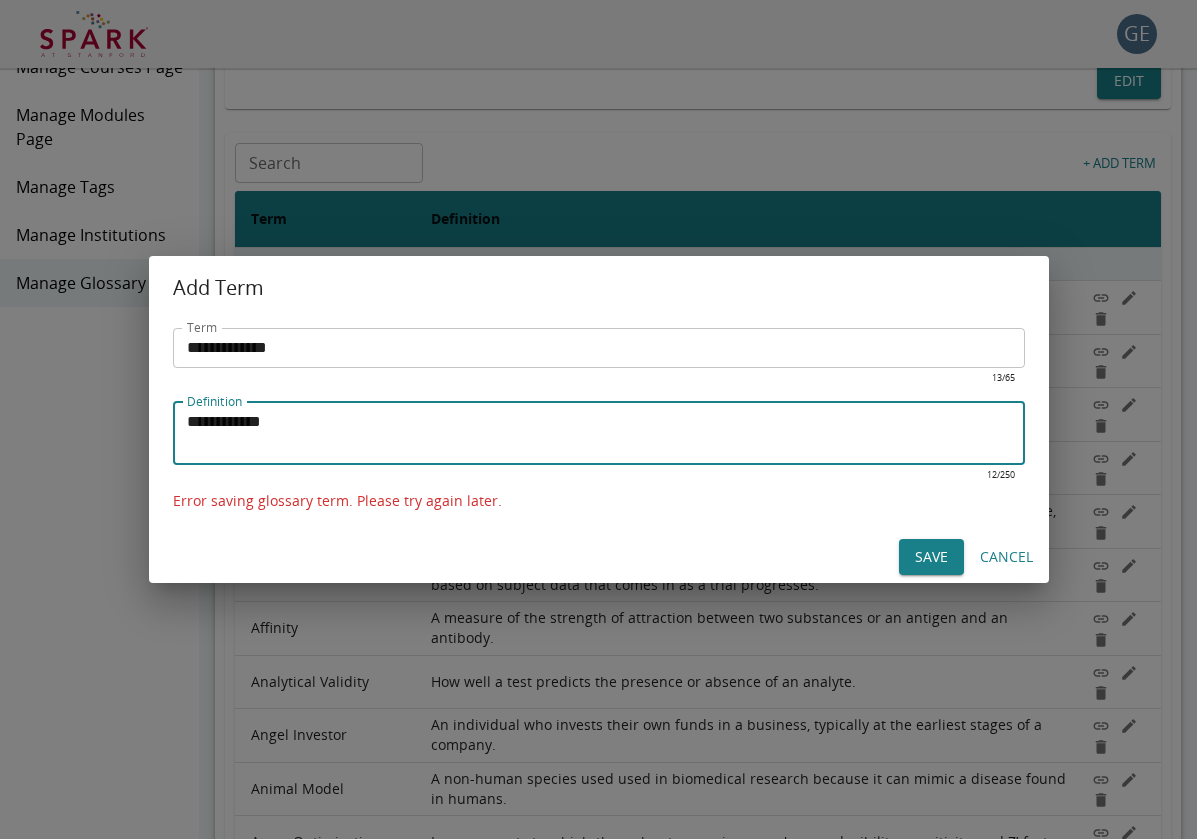 type on "**********" 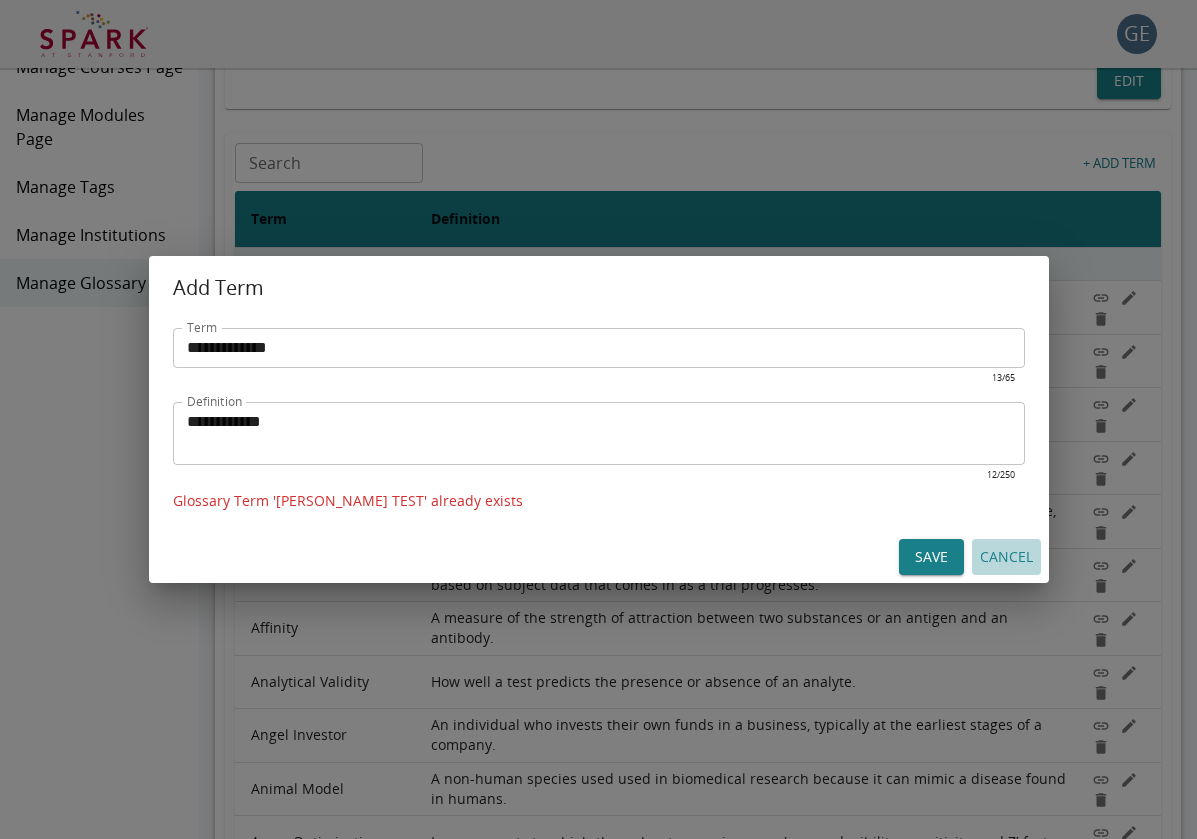 click on "Cancel" at bounding box center [1006, 557] 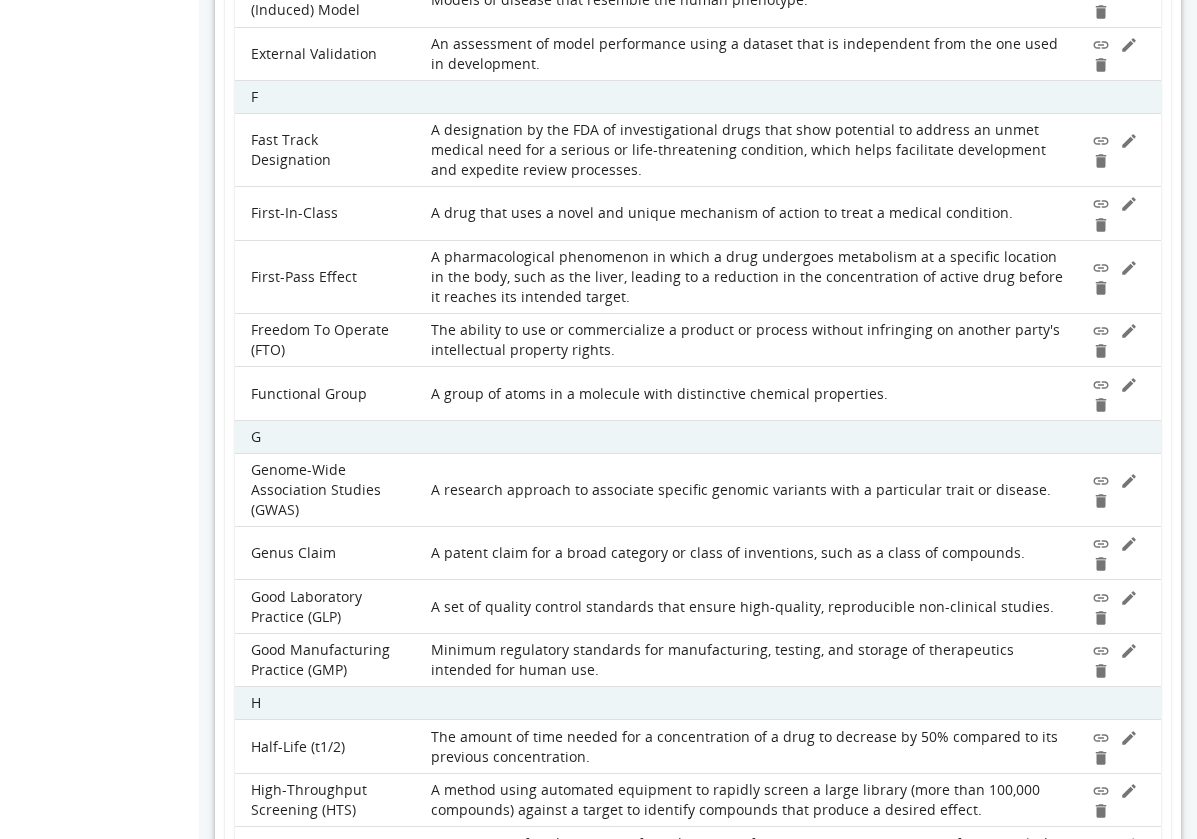 scroll, scrollTop: 5063, scrollLeft: 0, axis: vertical 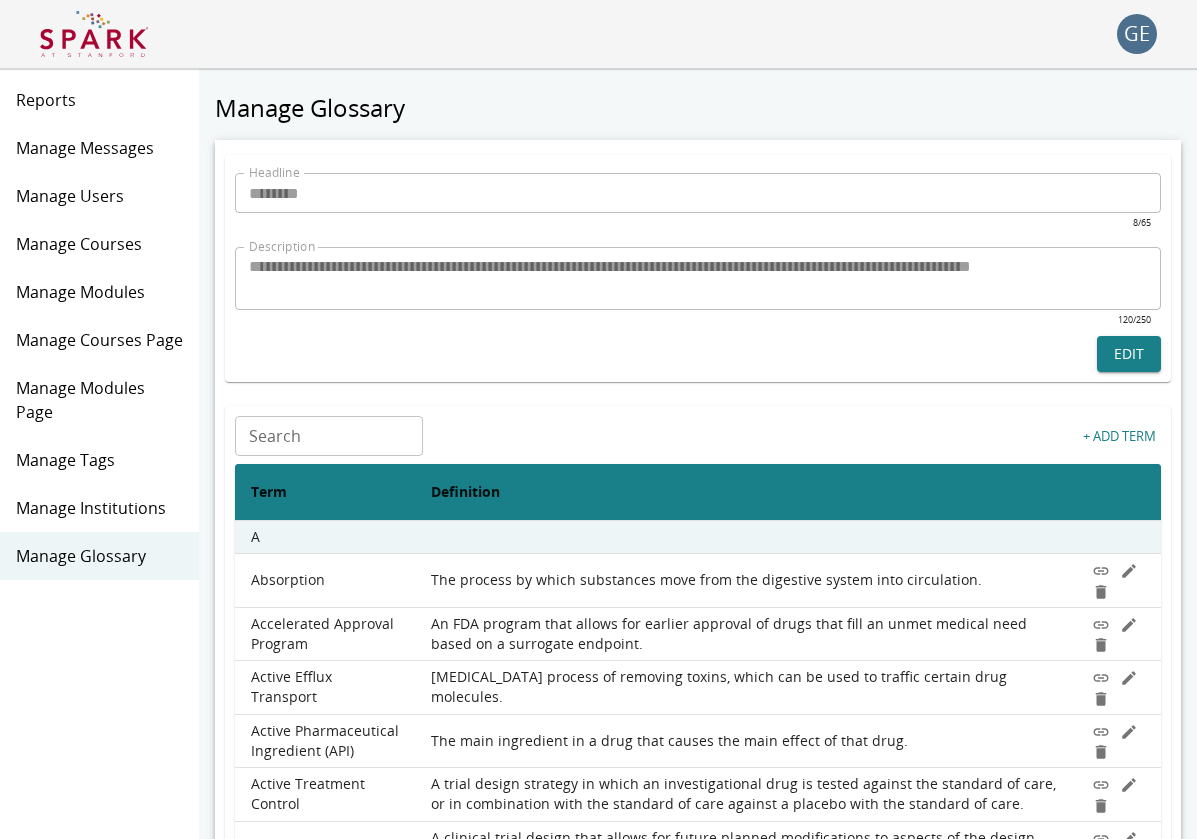 click at bounding box center [94, 34] 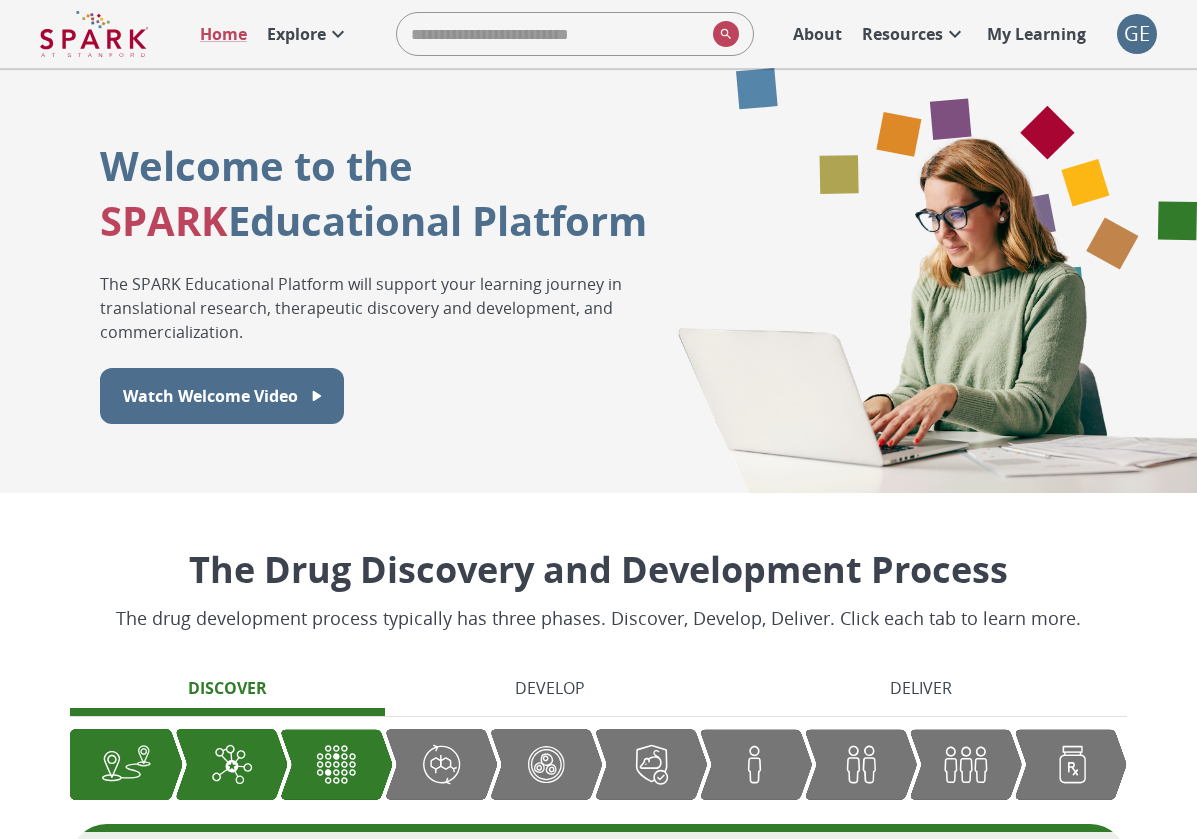 click on "Resources" at bounding box center (902, 34) 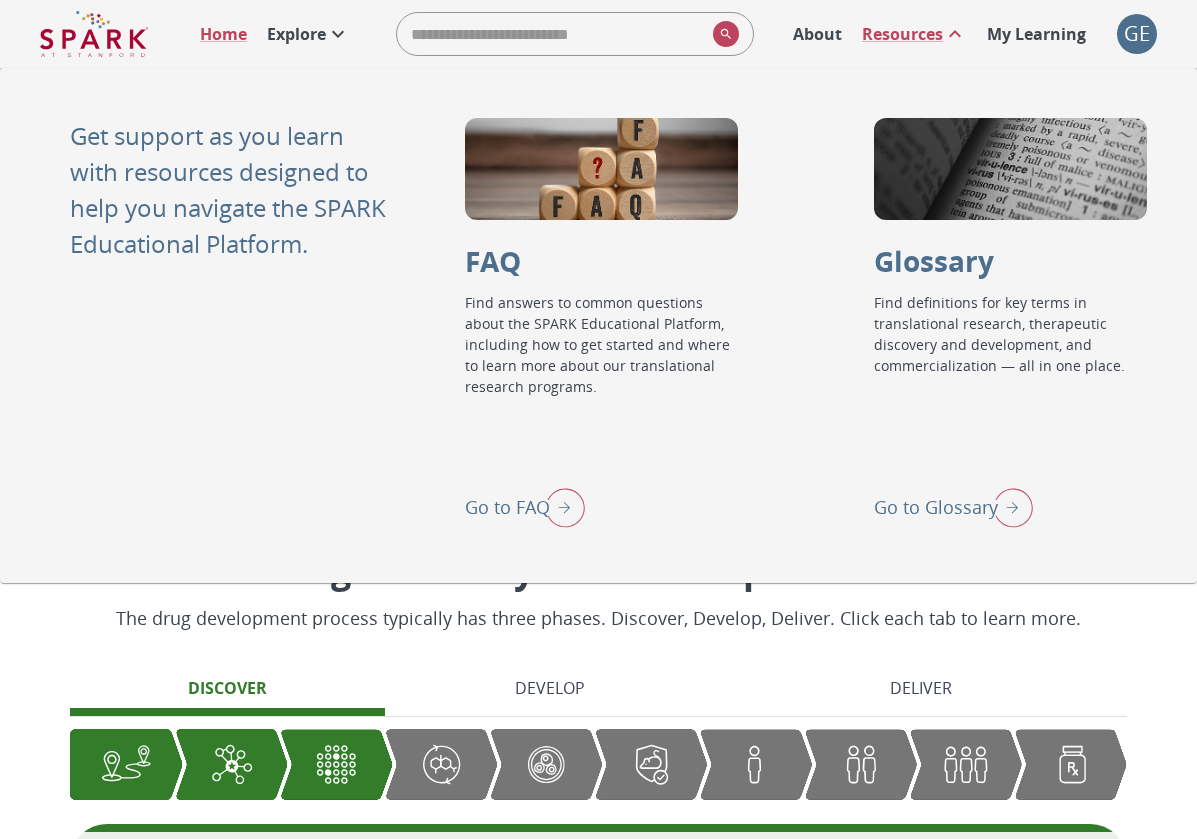 click on "Go to Glossary" at bounding box center (936, 507) 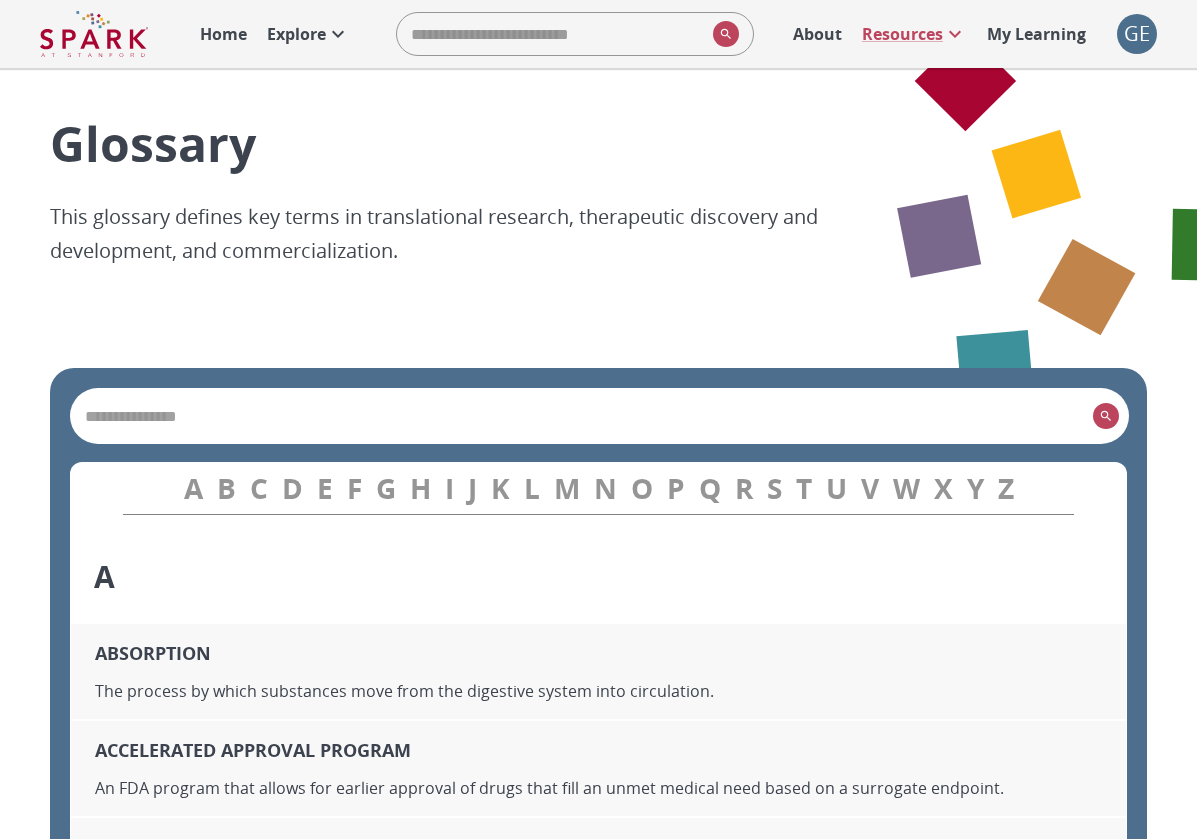 click on "G" at bounding box center (386, 488) 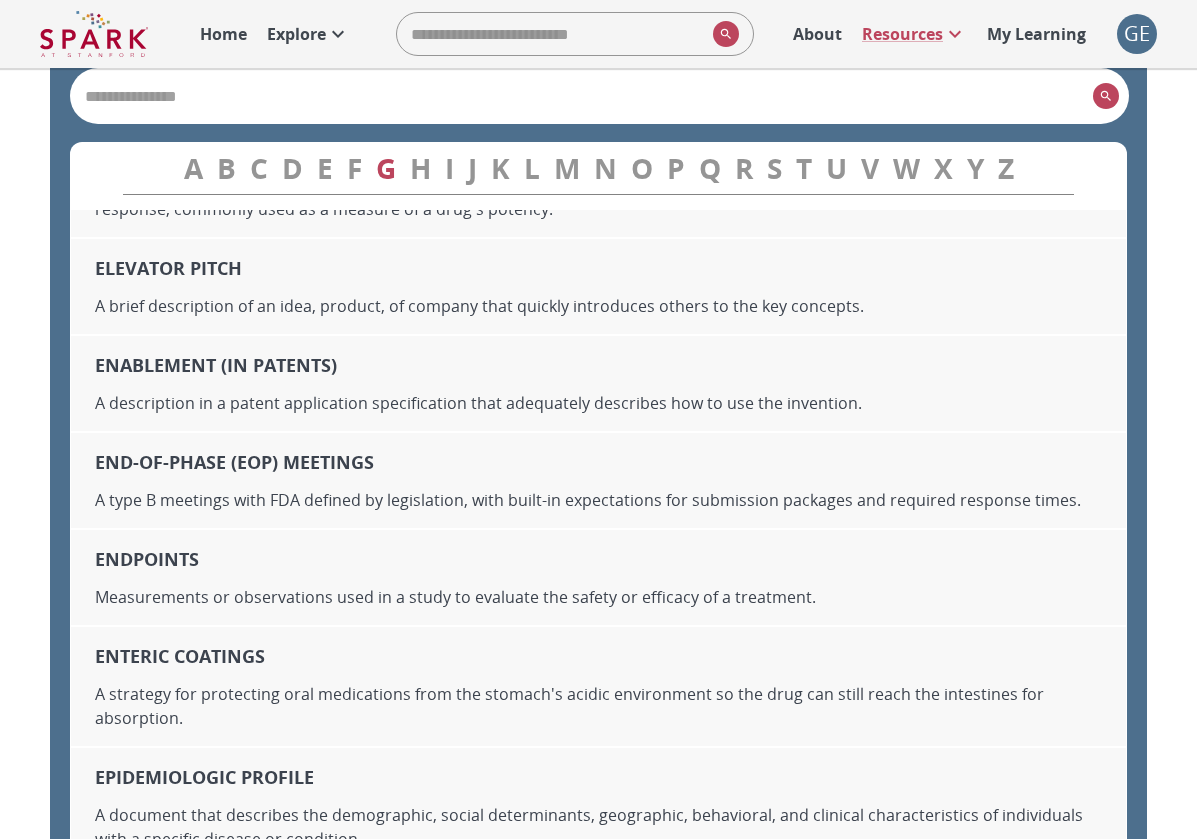 scroll, scrollTop: 7197, scrollLeft: 0, axis: vertical 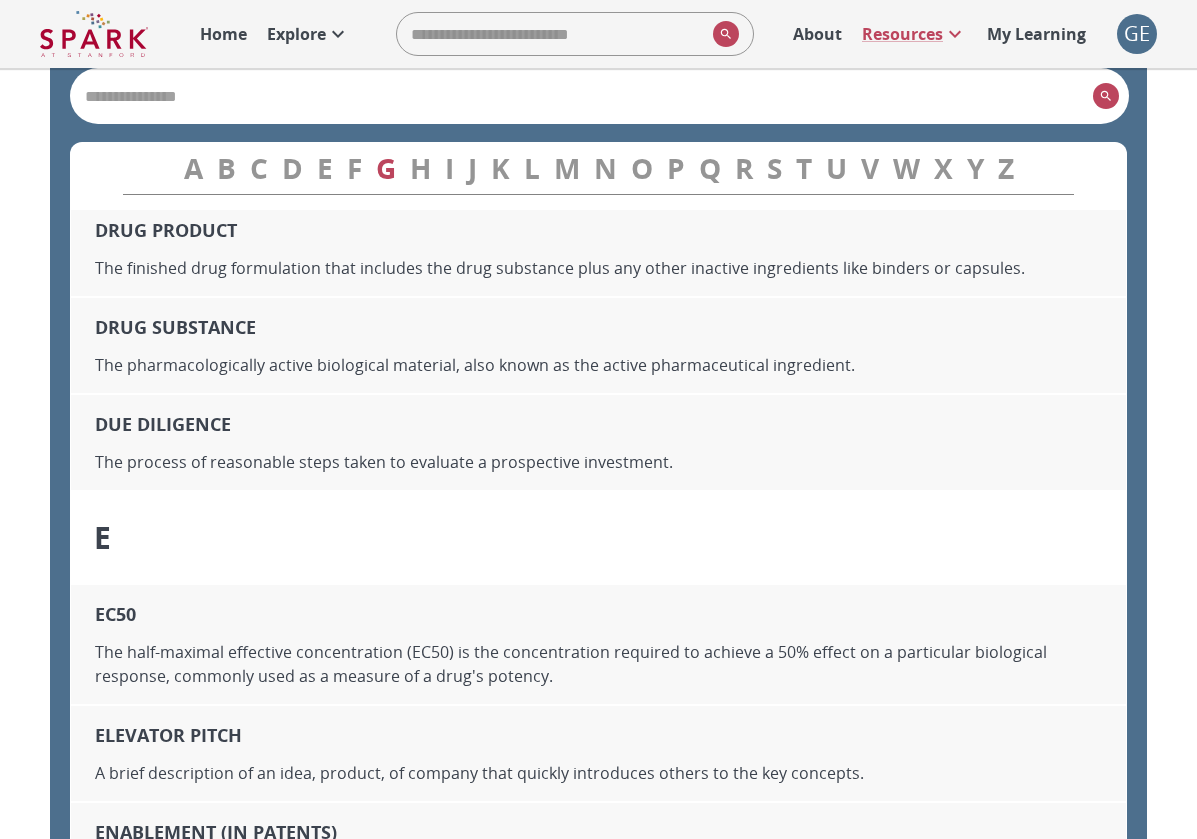 click on "L" at bounding box center (532, 168) 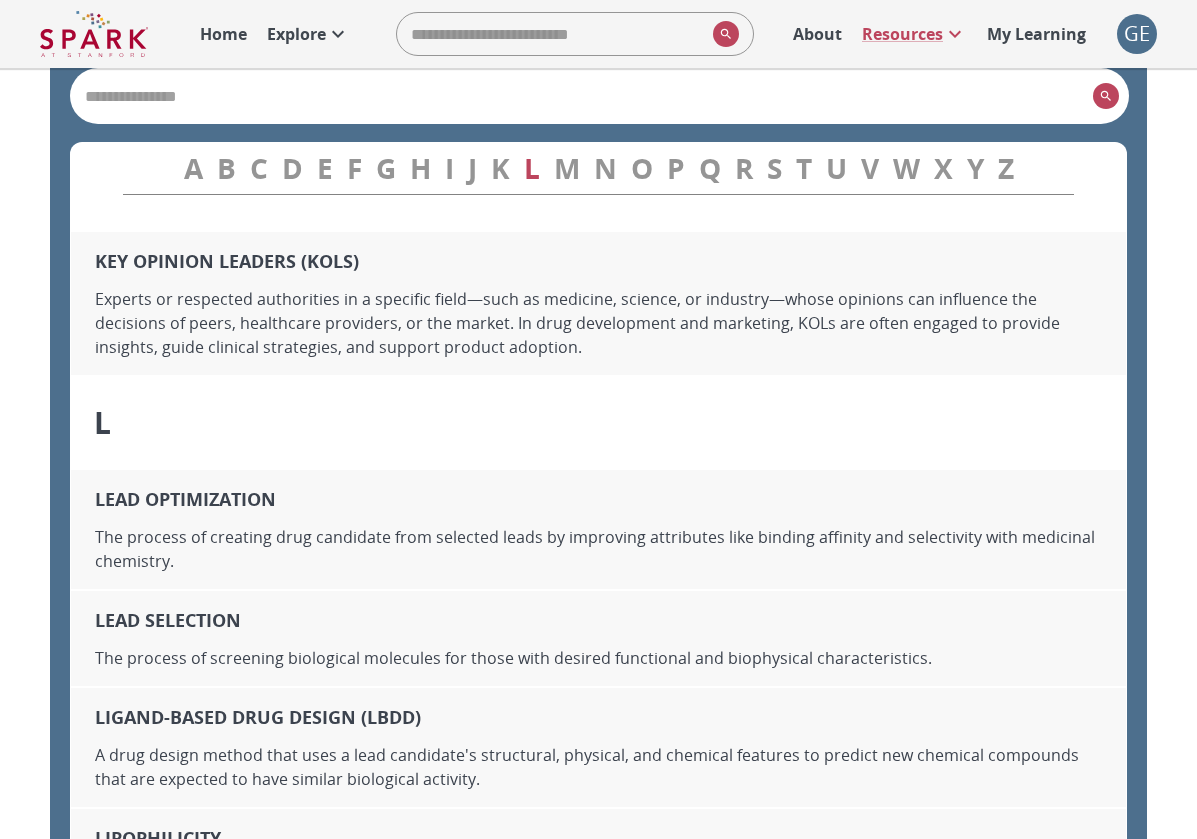 scroll, scrollTop: 12495, scrollLeft: 0, axis: vertical 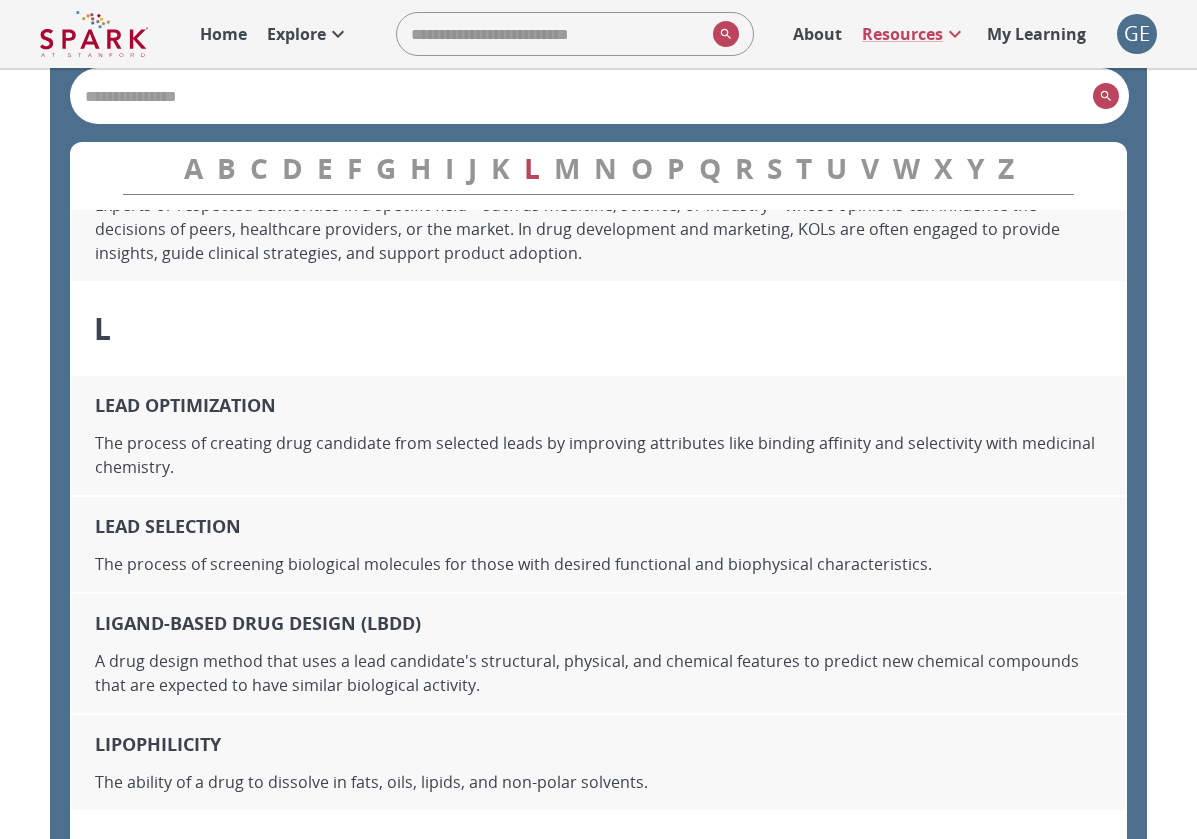 click on "​" at bounding box center (599, 96) 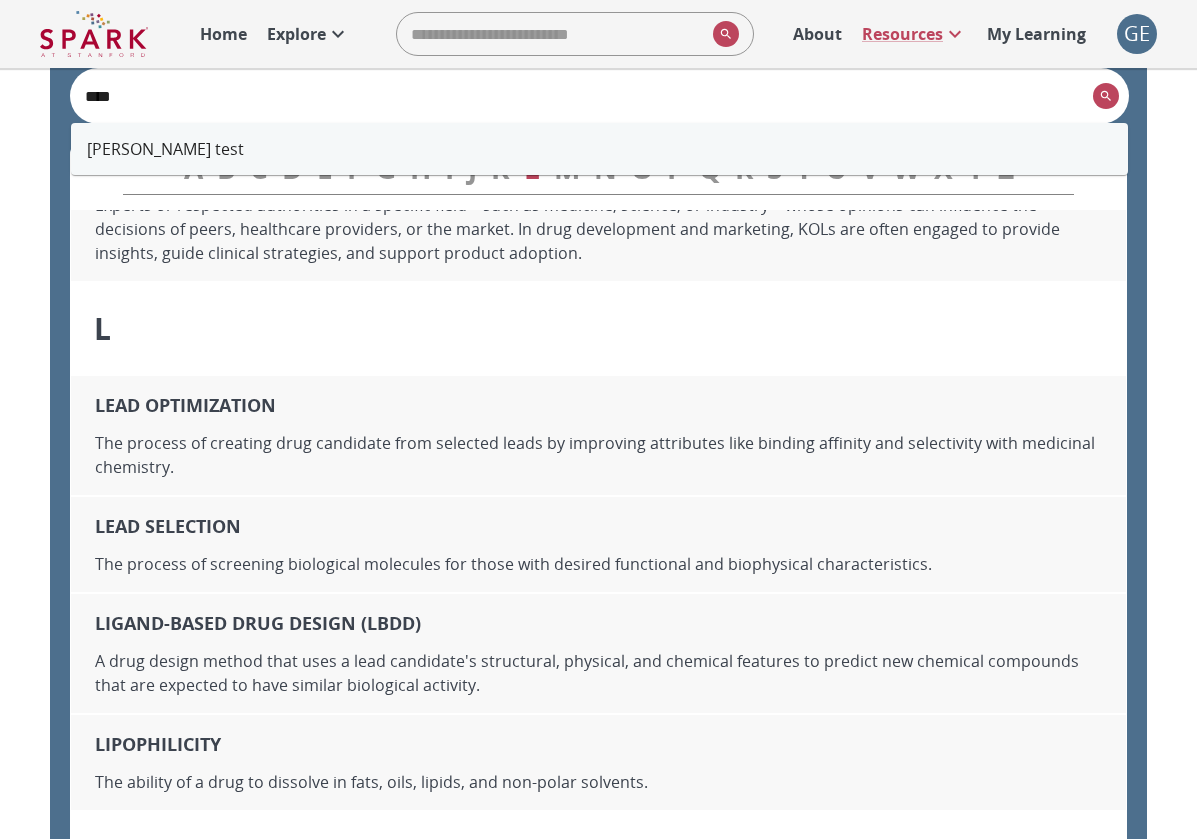 click on "Gretchen test" at bounding box center (599, 149) 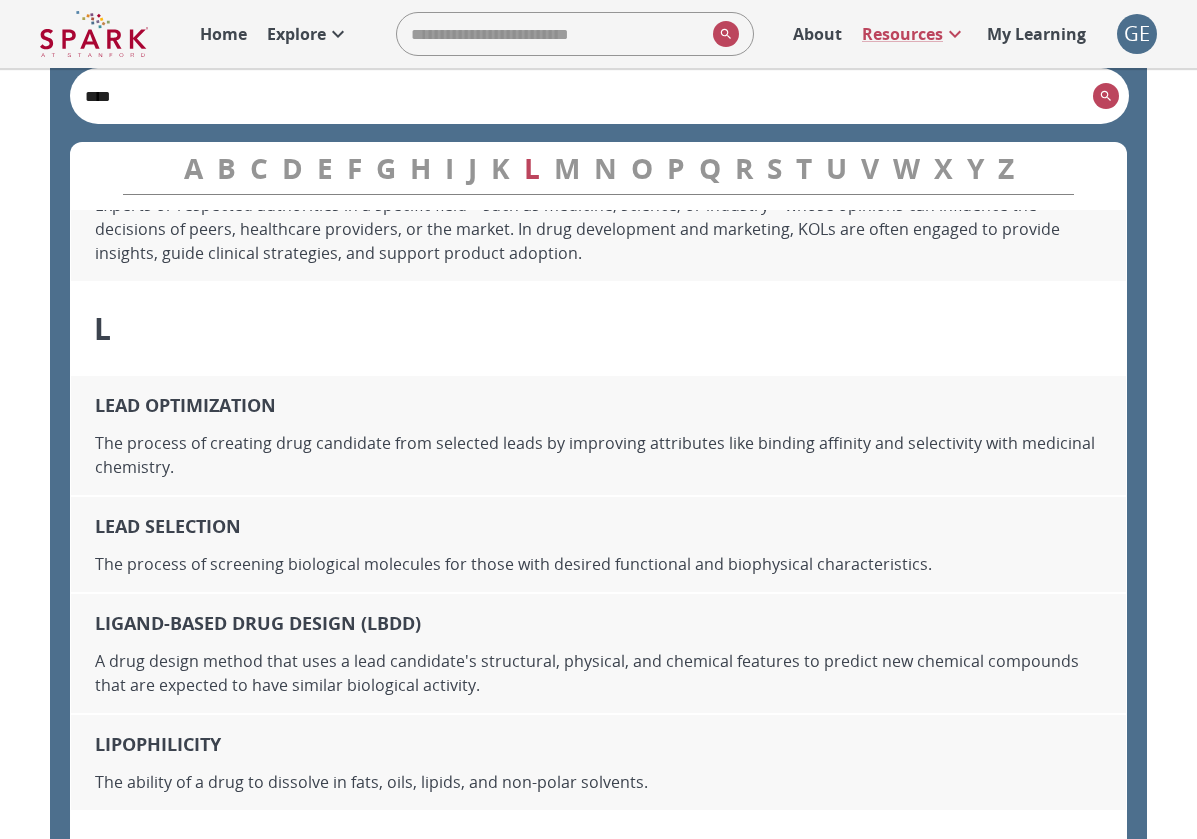 type on "**********" 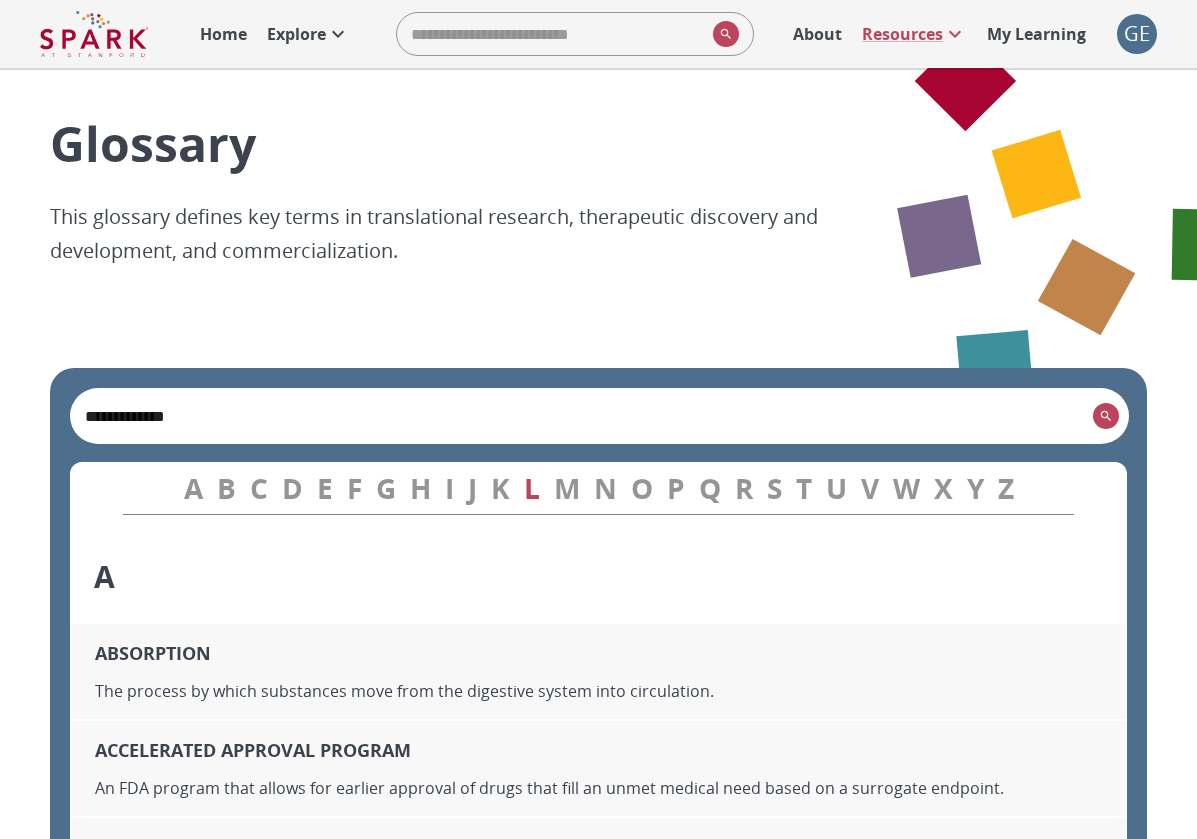 scroll, scrollTop: 9, scrollLeft: 0, axis: vertical 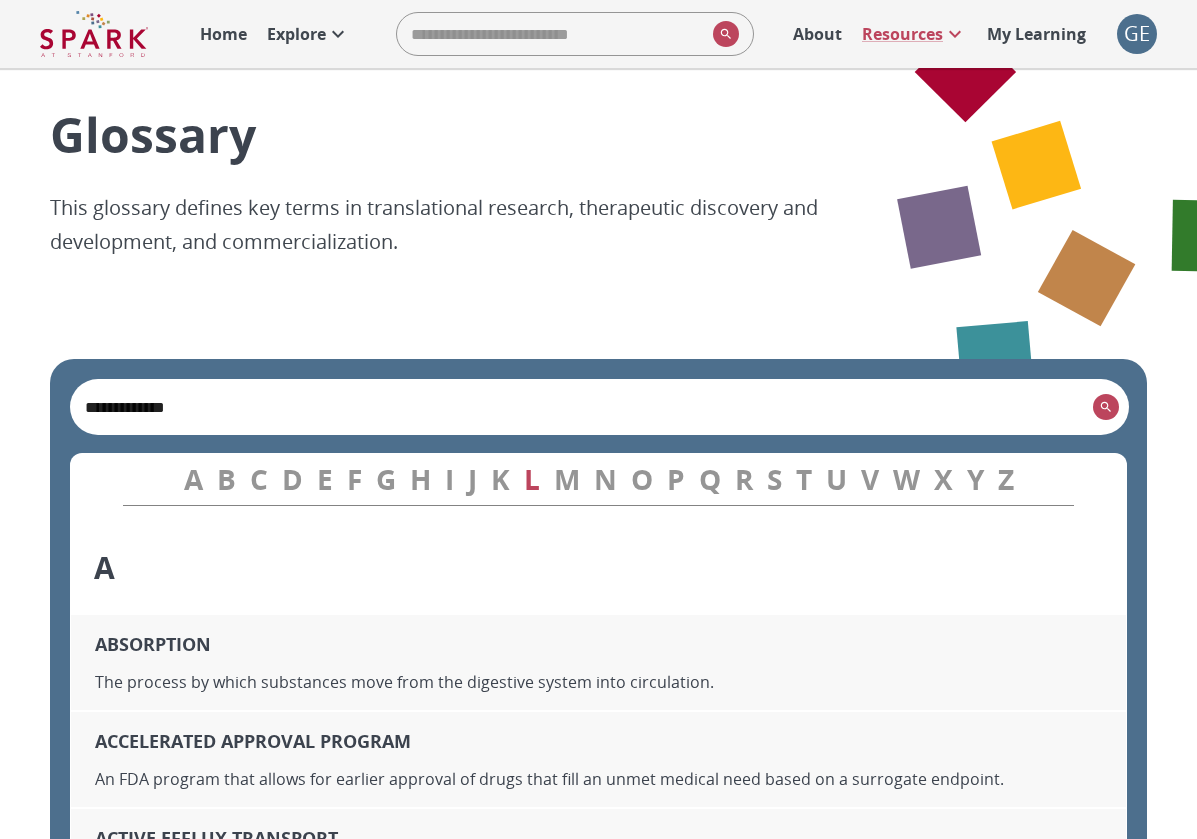 click on "GE" at bounding box center [1137, 34] 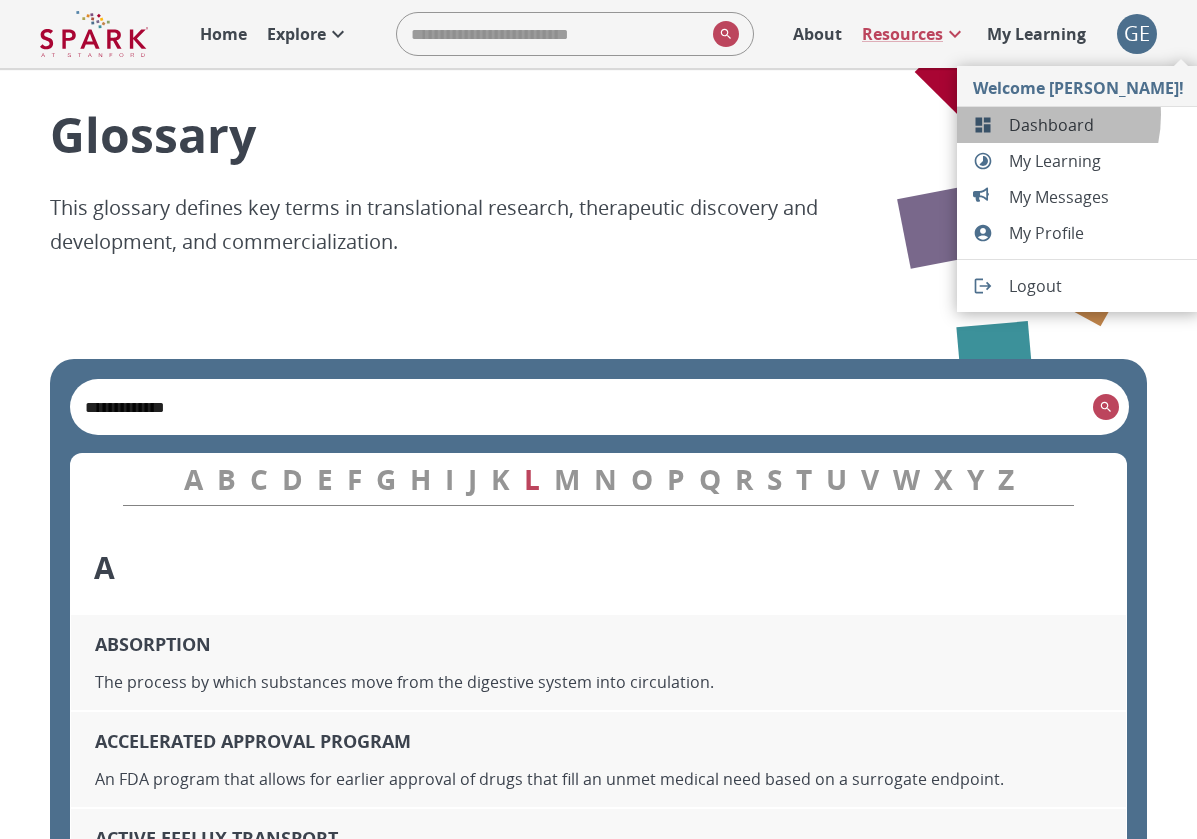 click on "Dashboard" at bounding box center (1096, 125) 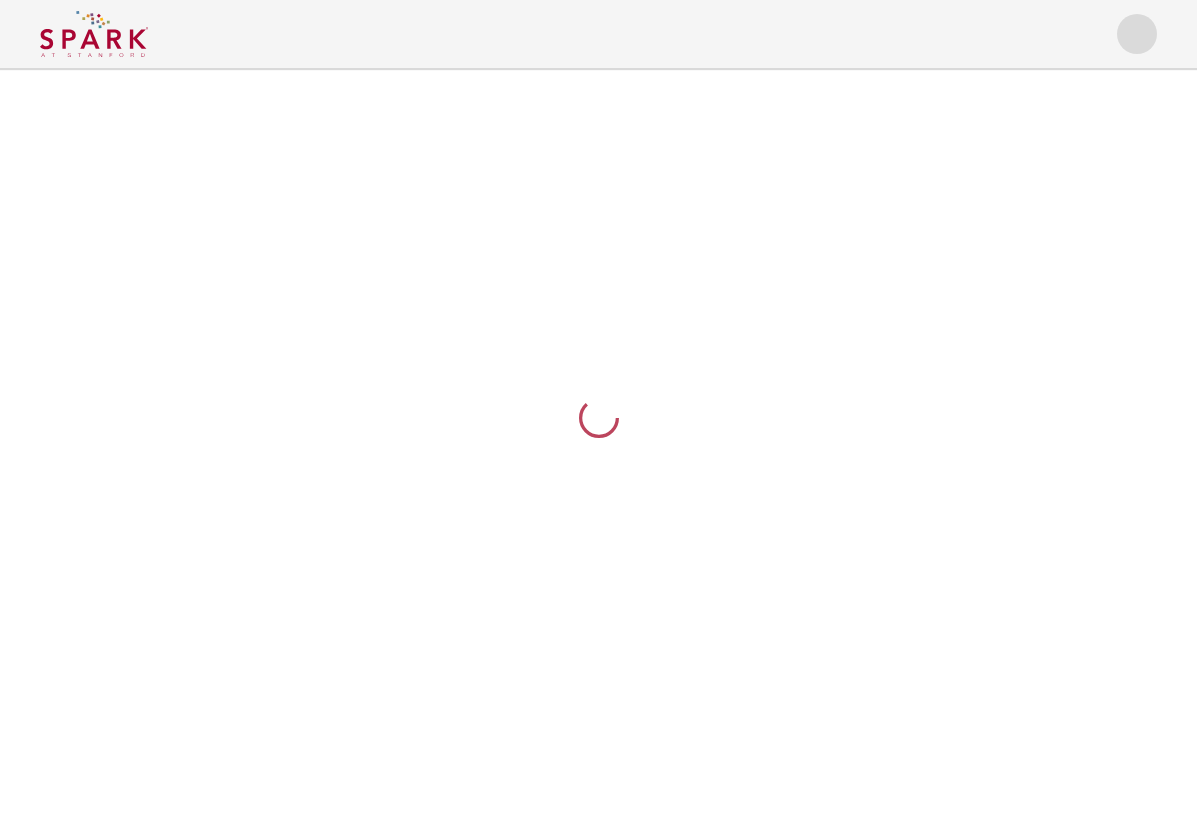 scroll, scrollTop: 0, scrollLeft: 0, axis: both 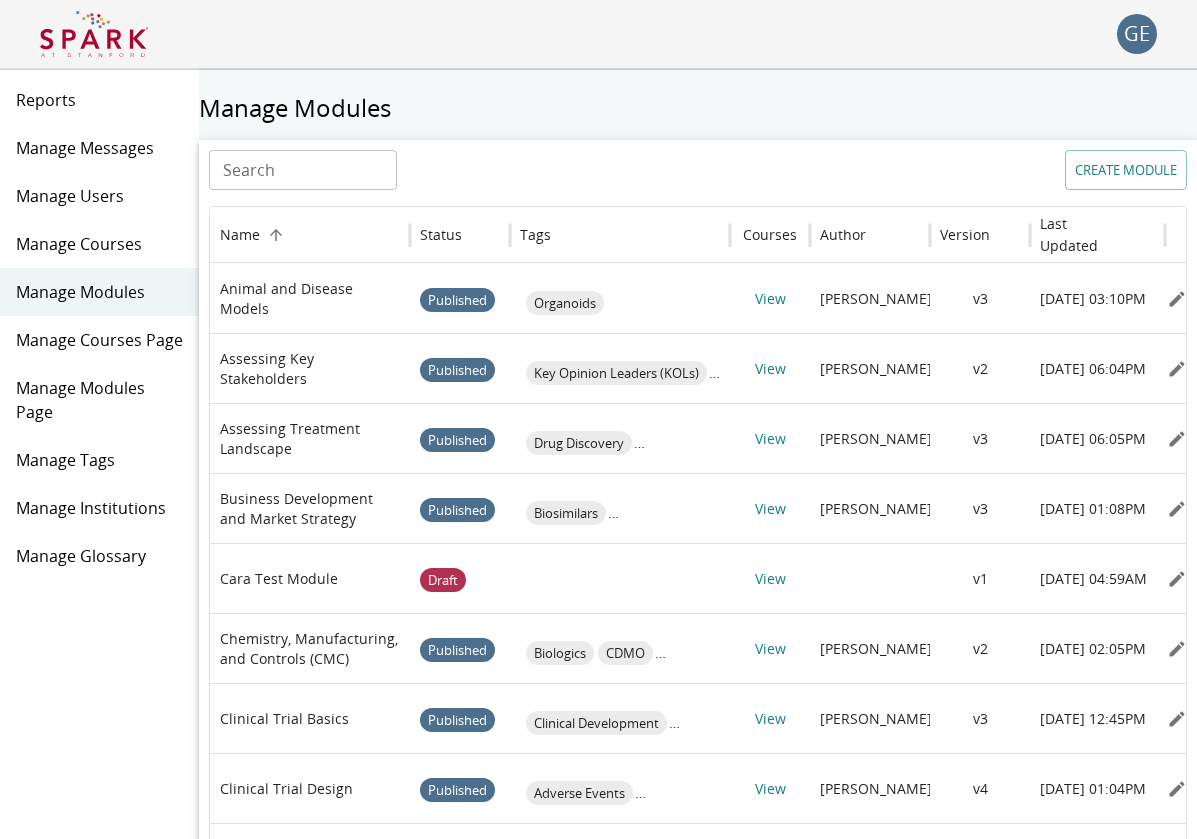 click on "Manage Glossary" at bounding box center [99, 556] 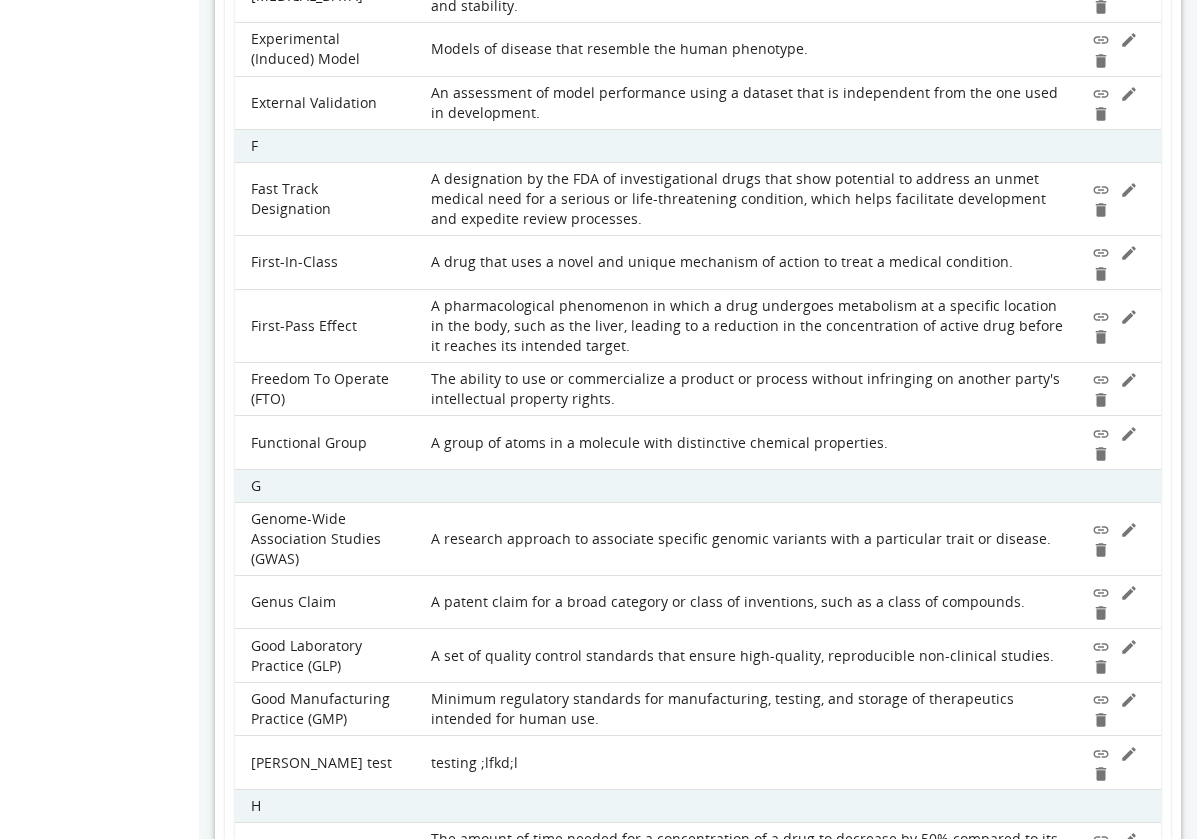 scroll, scrollTop: 5222, scrollLeft: 0, axis: vertical 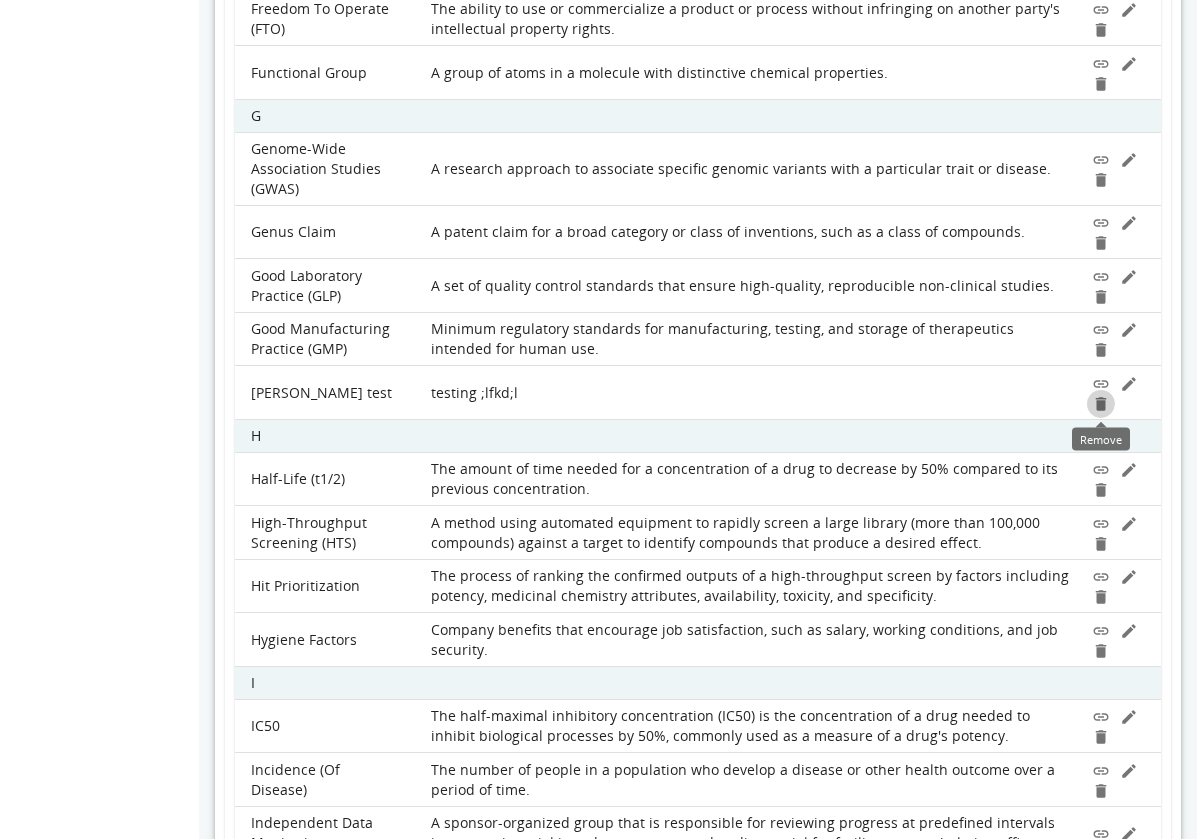 click at bounding box center [1101, 404] 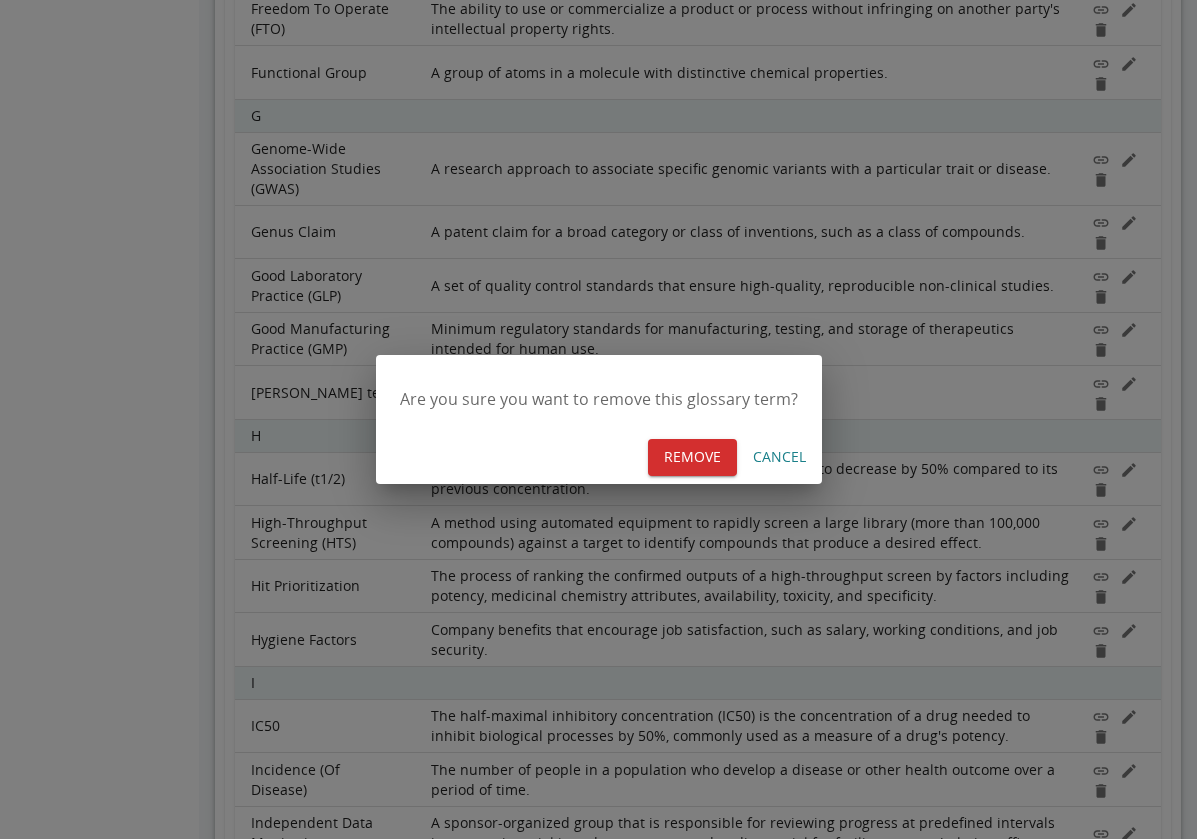 click on "REMOVE" at bounding box center [692, 457] 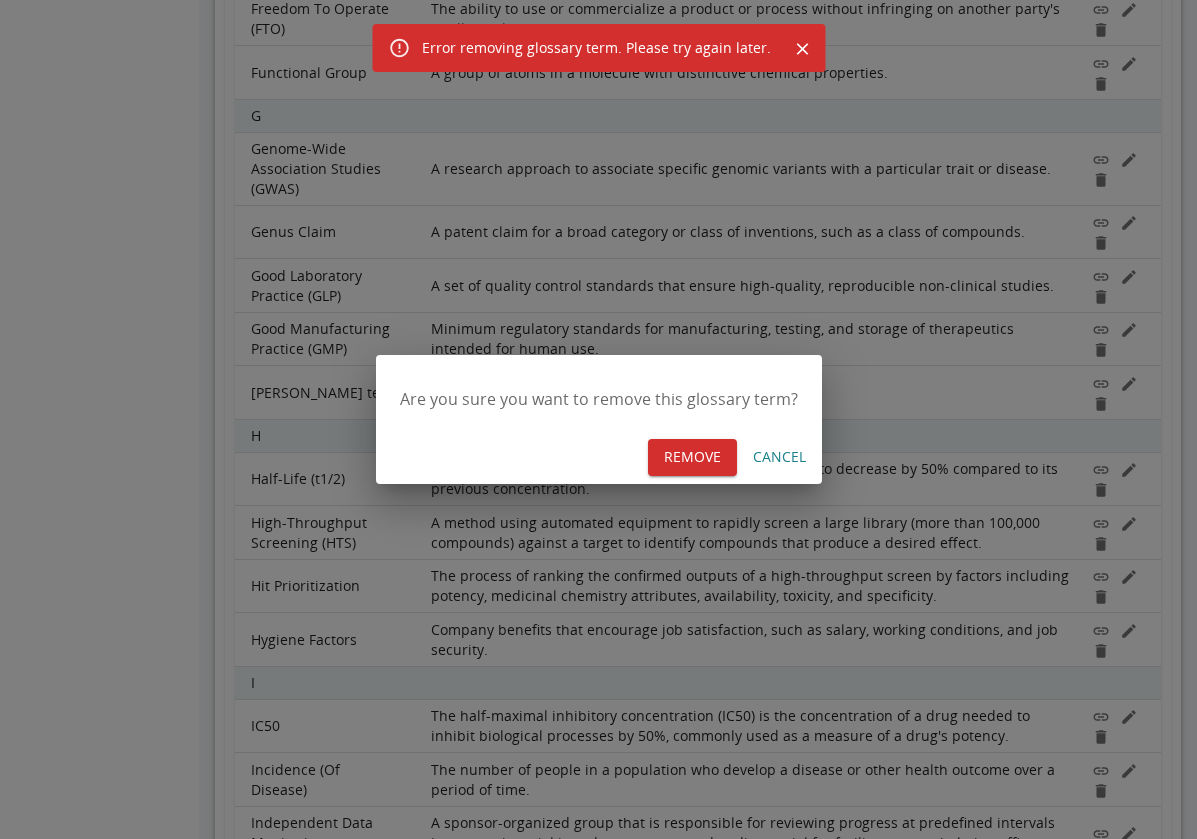 click 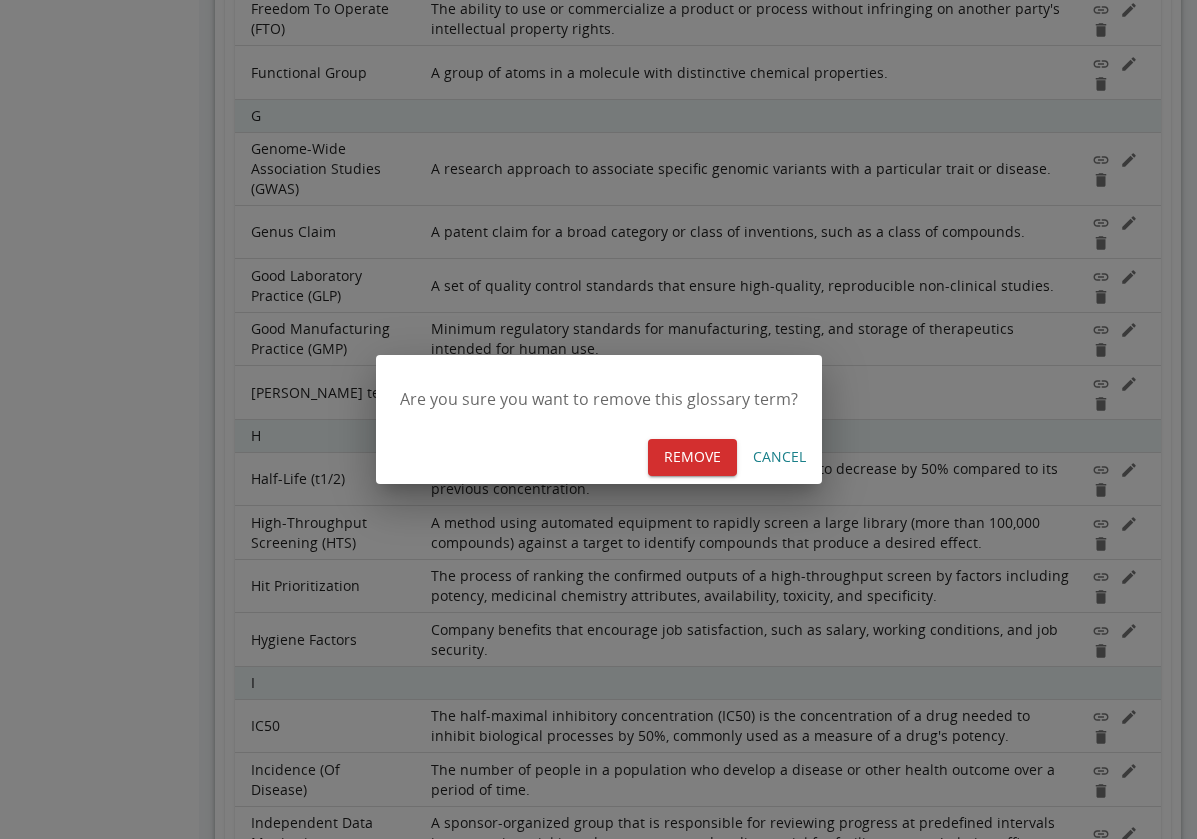 click on "Cancel" at bounding box center [779, 457] 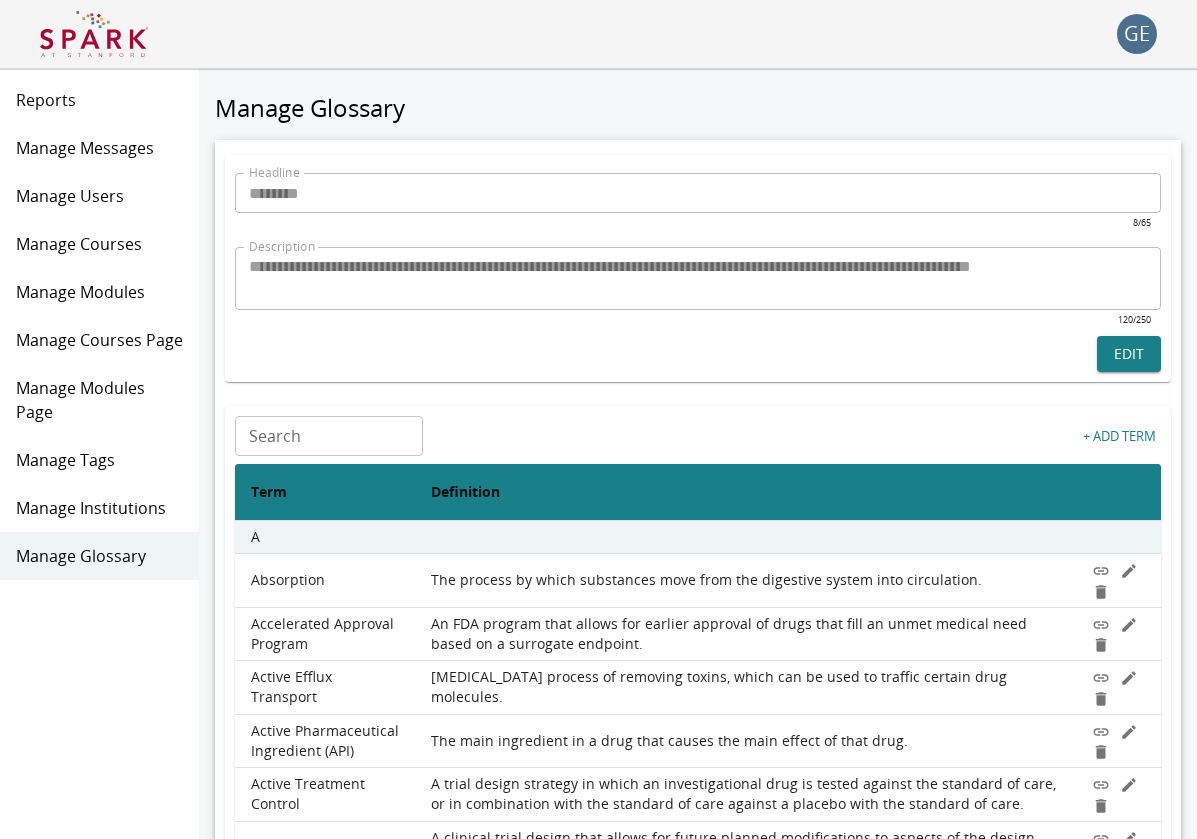 scroll, scrollTop: 0, scrollLeft: 0, axis: both 